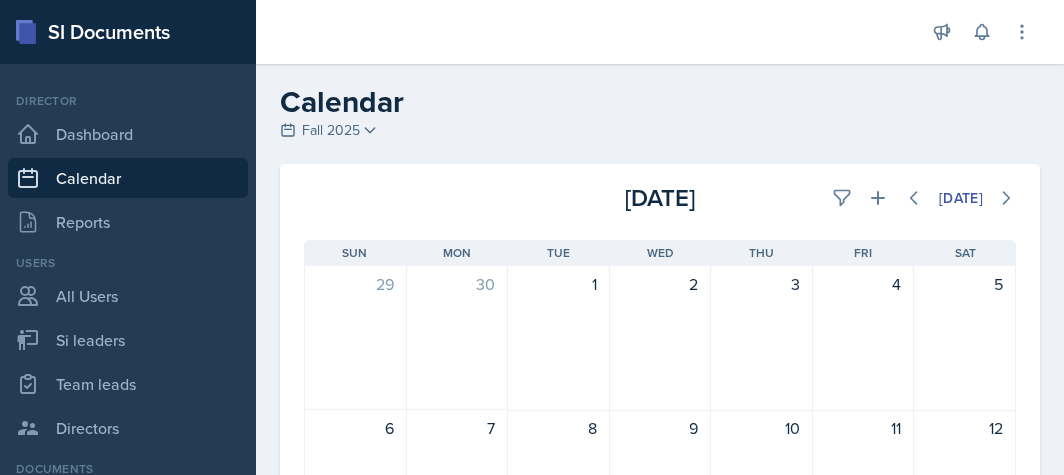 scroll, scrollTop: 0, scrollLeft: 0, axis: both 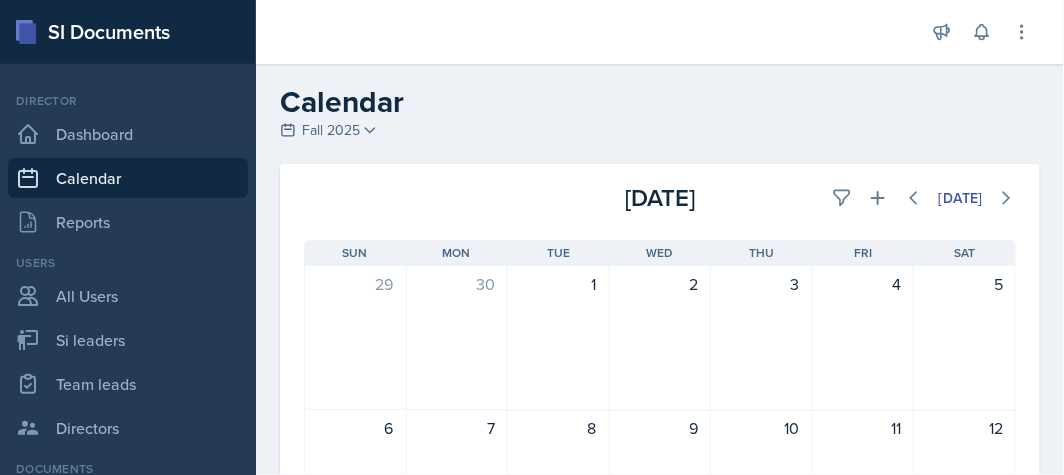 click on "Fall 2025" at bounding box center [331, 130] 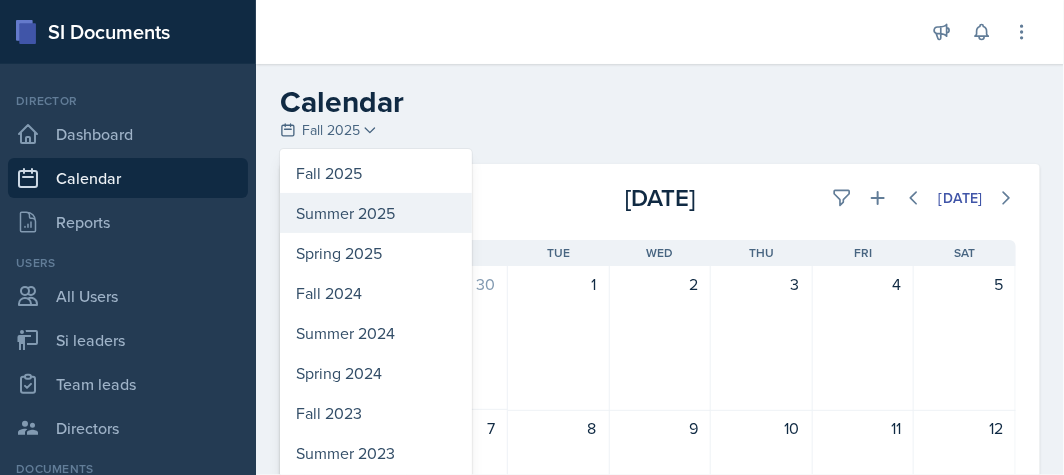 click on "Summer 2025" at bounding box center (376, 213) 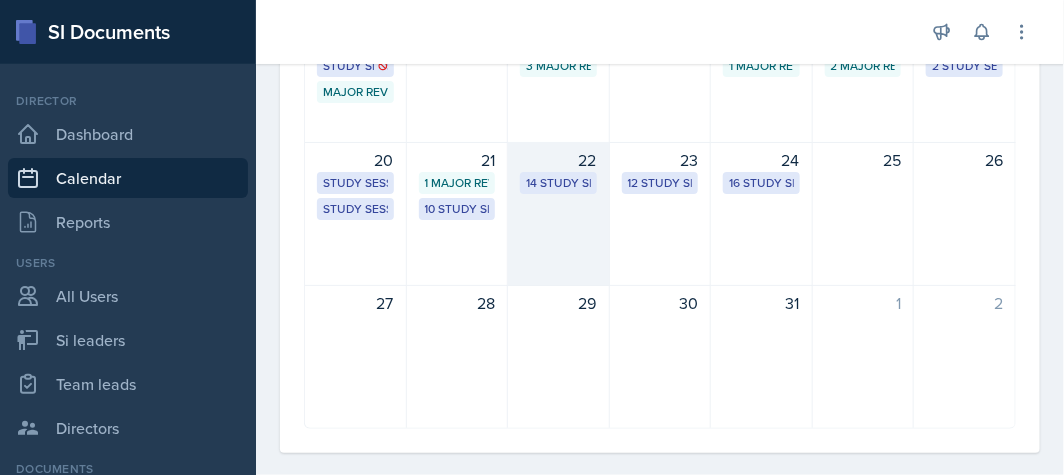 scroll, scrollTop: 555, scrollLeft: 0, axis: vertical 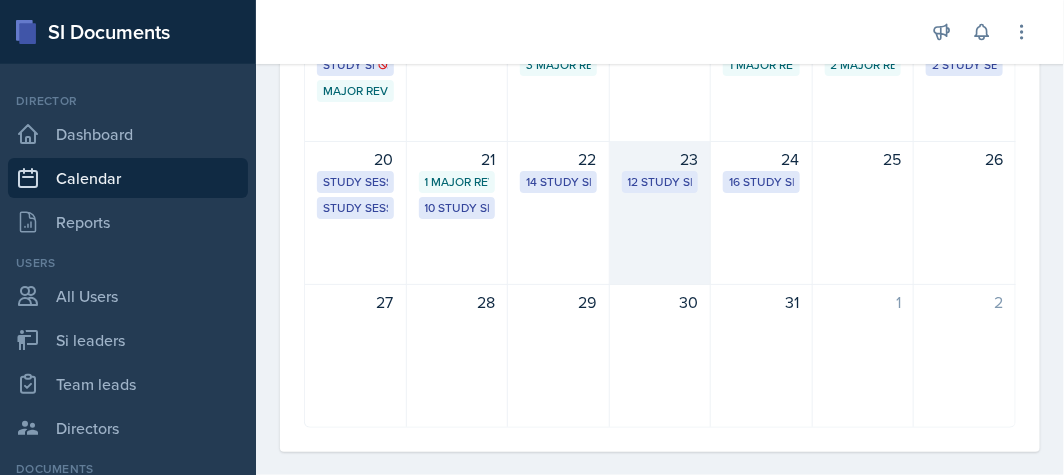 click on "23" at bounding box center (660, 159) 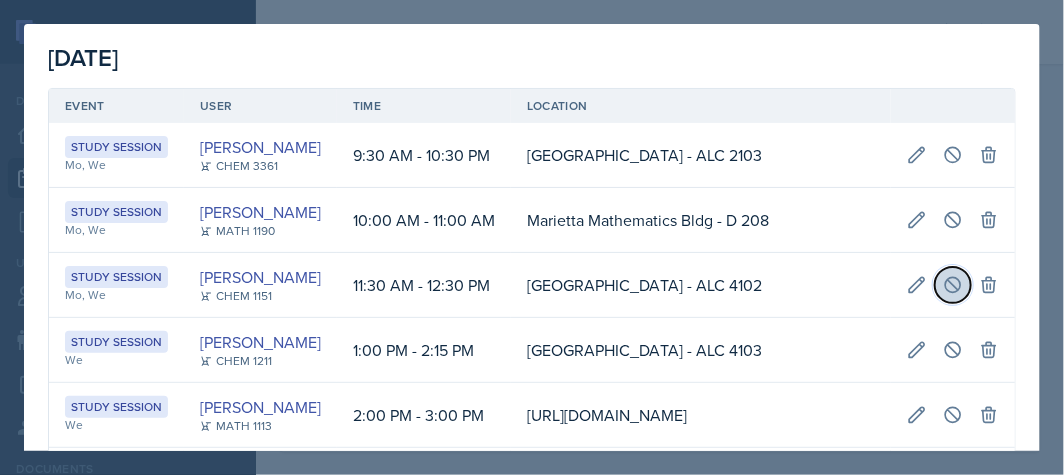 click 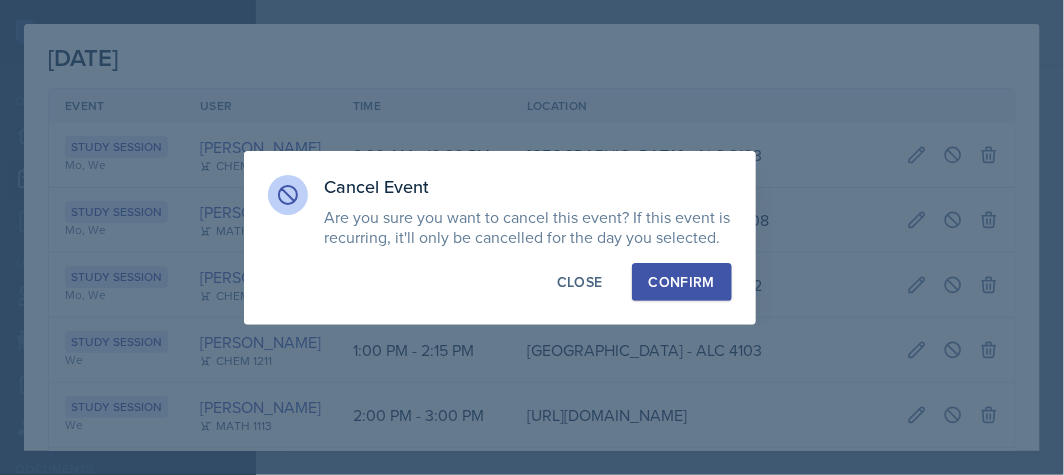 click on "Confirm" at bounding box center [682, 282] 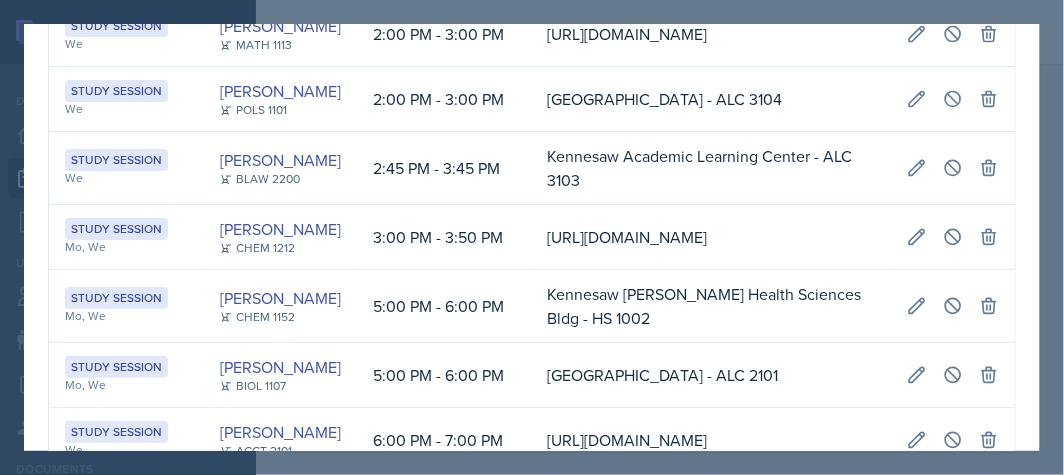 scroll, scrollTop: 555, scrollLeft: 0, axis: vertical 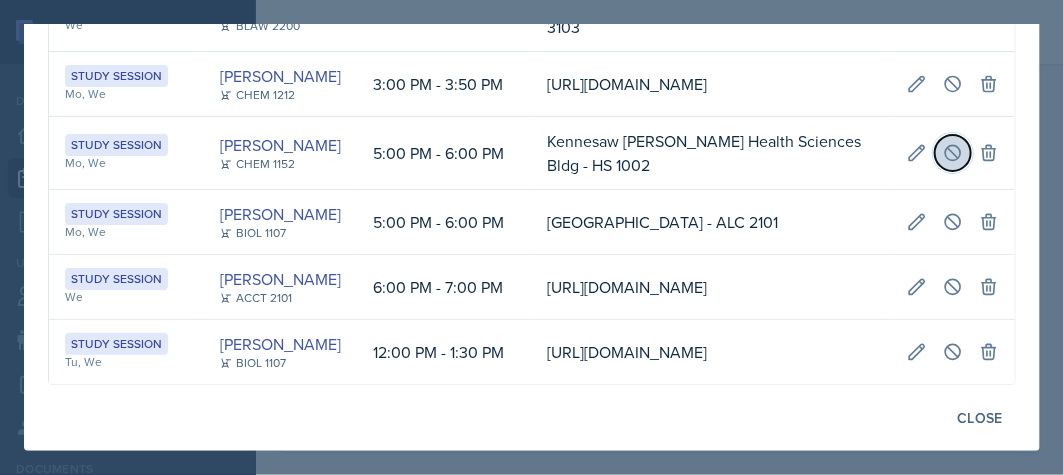 click 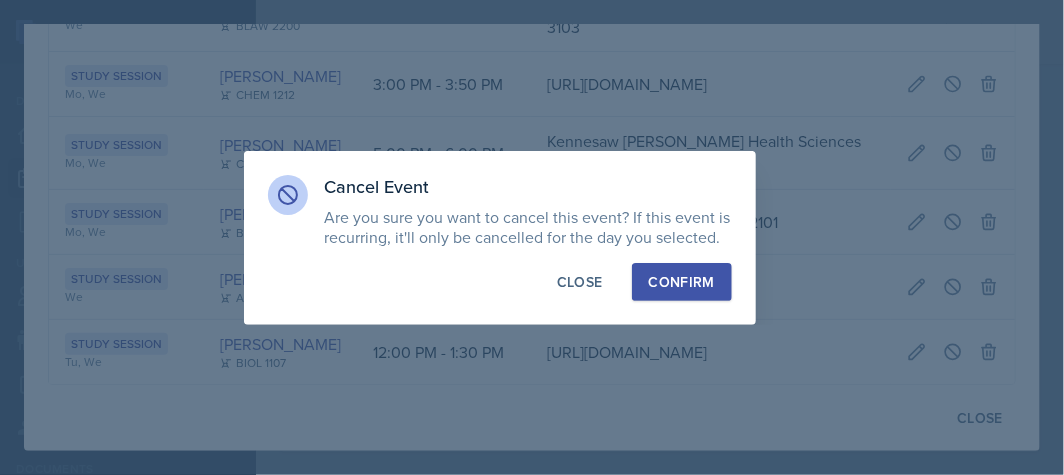 click on "Confirm" at bounding box center (682, 282) 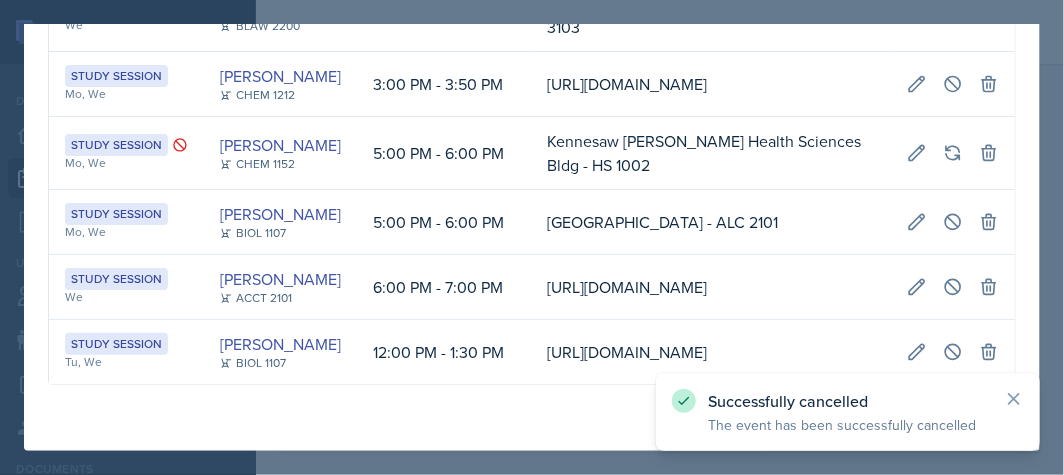 click at bounding box center [532, 237] 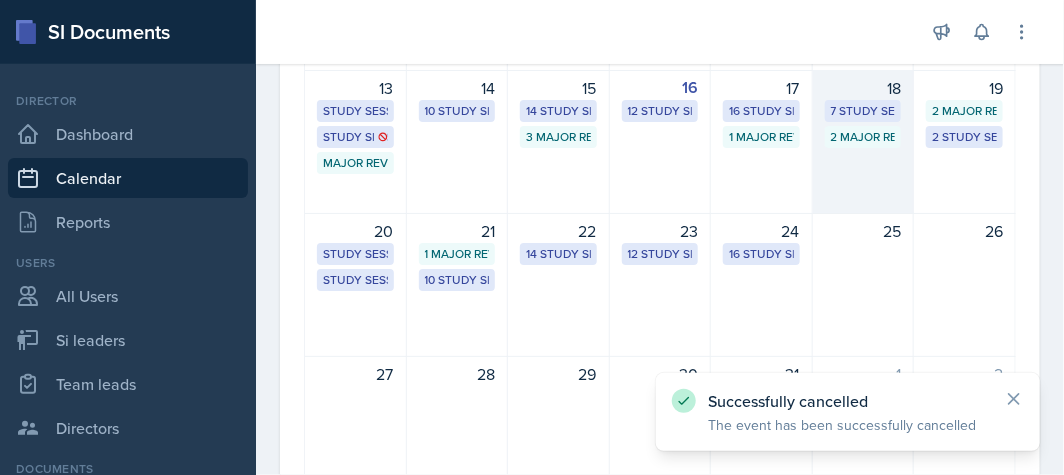 scroll, scrollTop: 444, scrollLeft: 0, axis: vertical 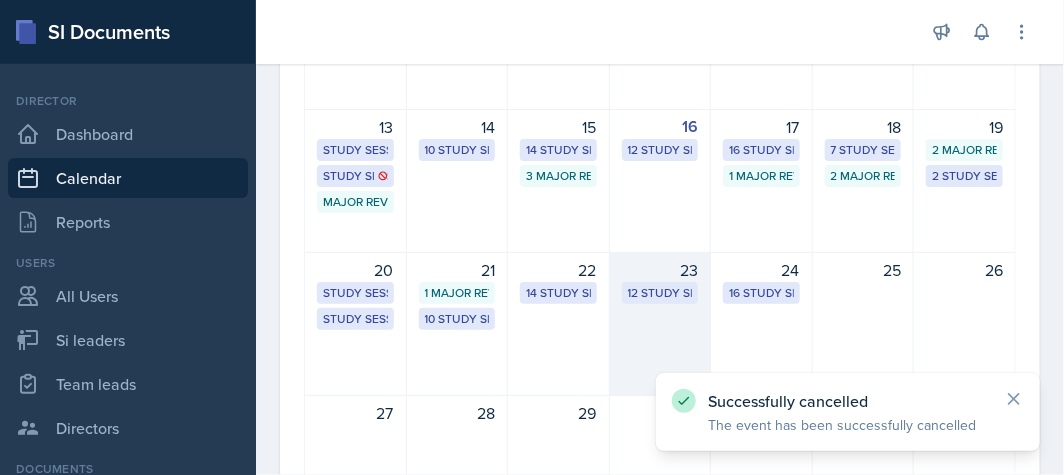 click on "12 Study Sessions" at bounding box center (660, 293) 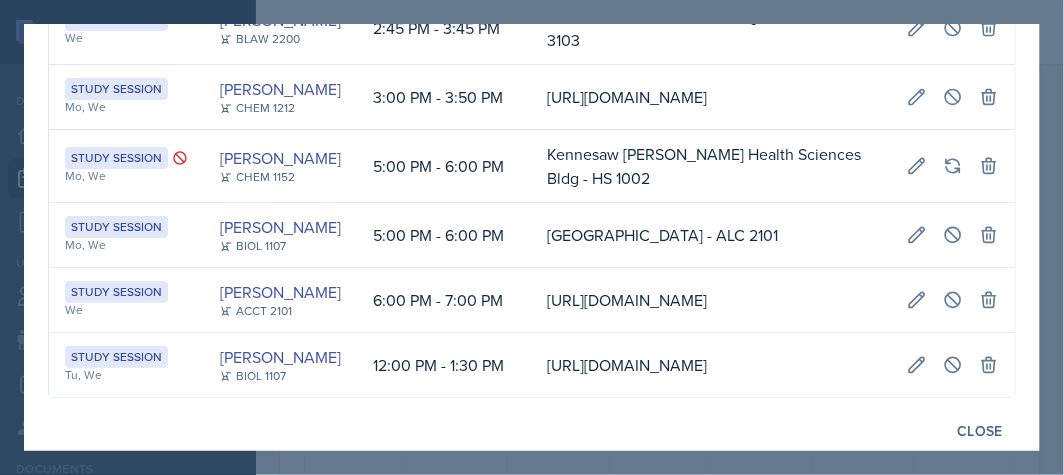 scroll, scrollTop: 555, scrollLeft: 0, axis: vertical 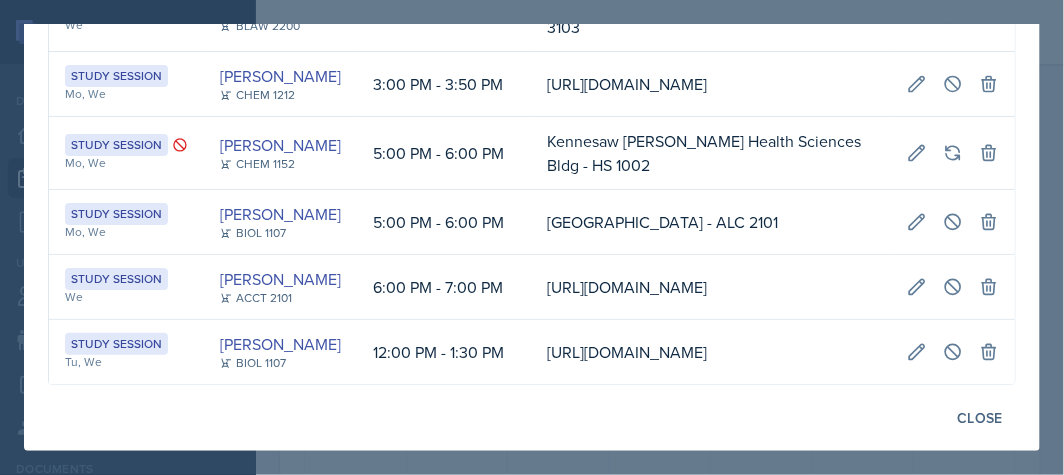 click at bounding box center [532, 237] 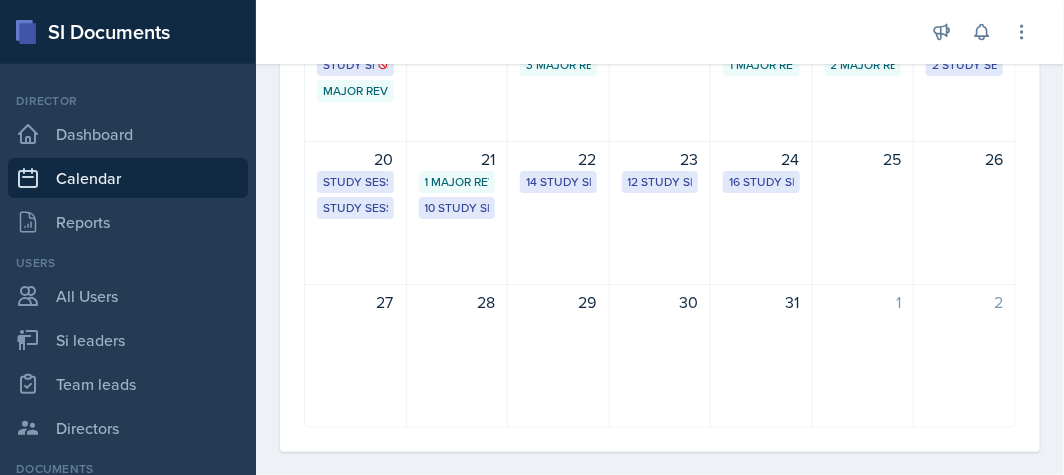 scroll, scrollTop: 444, scrollLeft: 0, axis: vertical 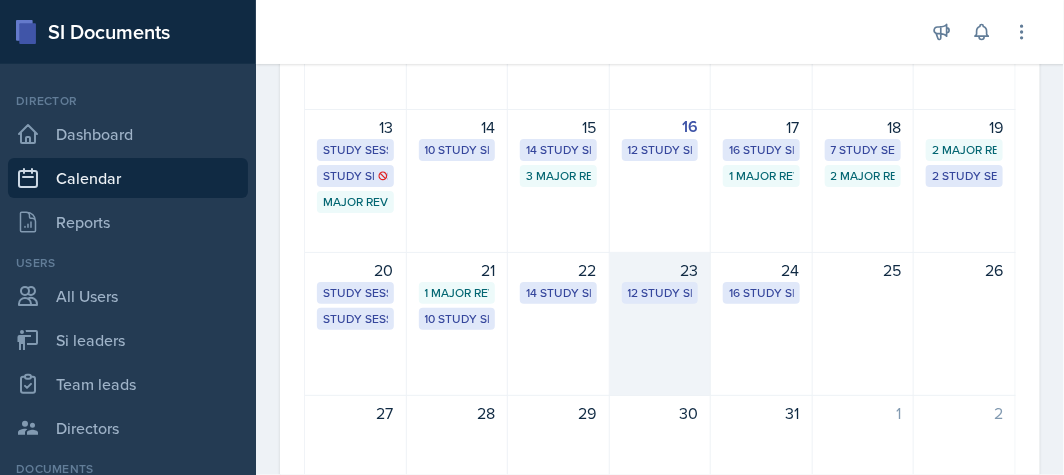 click on "12 Study Sessions" at bounding box center (660, 293) 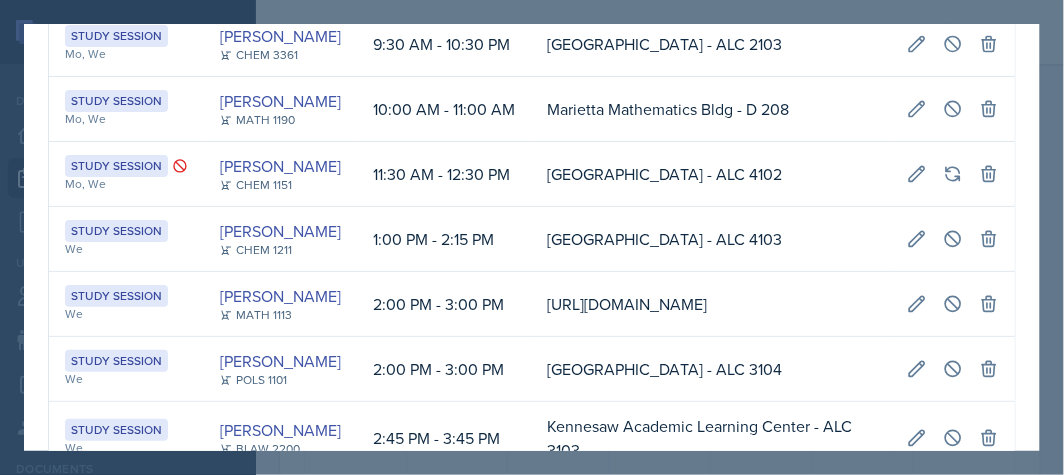 scroll, scrollTop: 0, scrollLeft: 0, axis: both 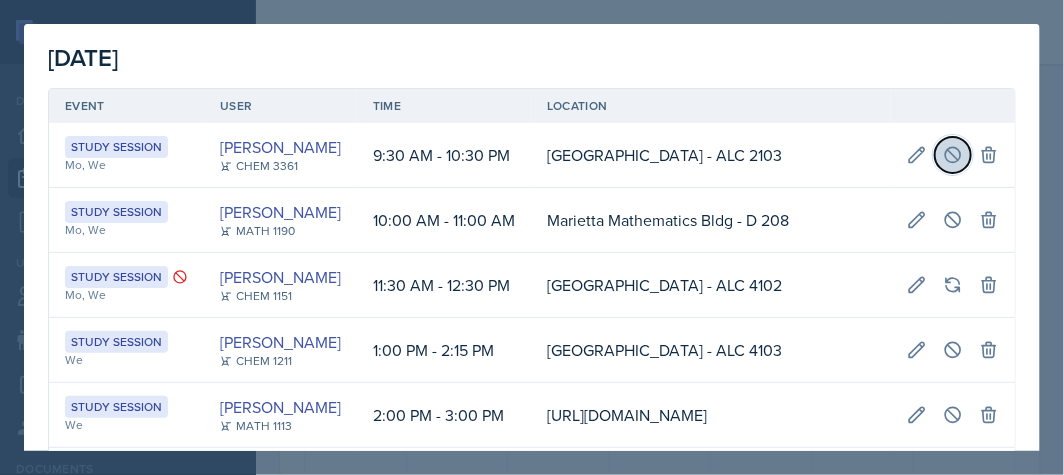 click 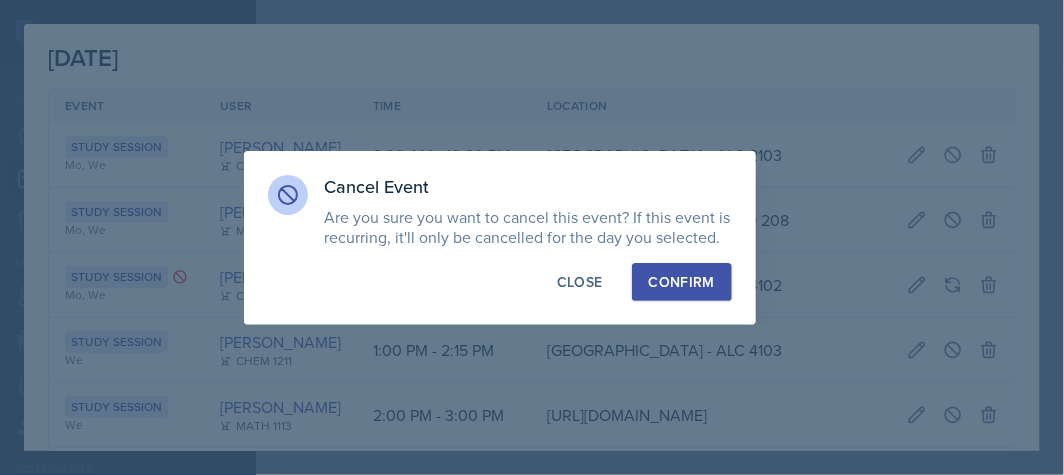 click on "Confirm" at bounding box center [682, 282] 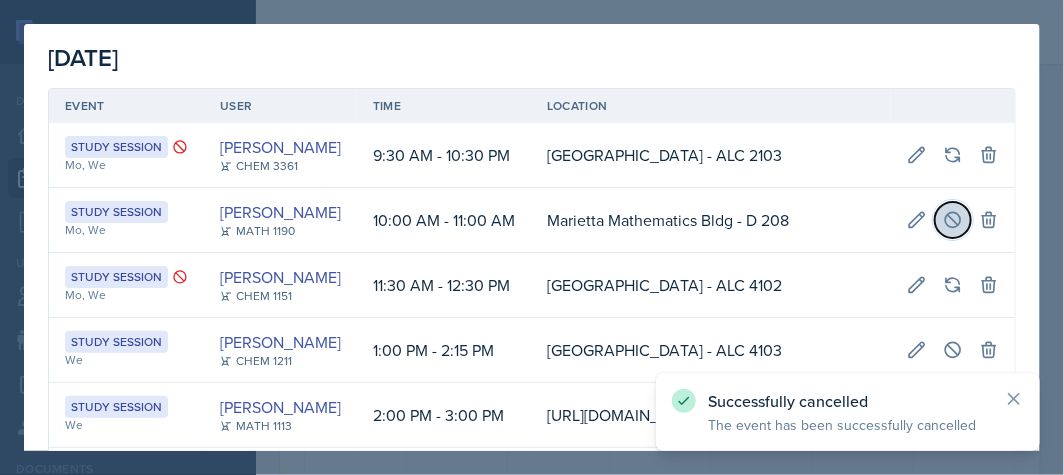 click 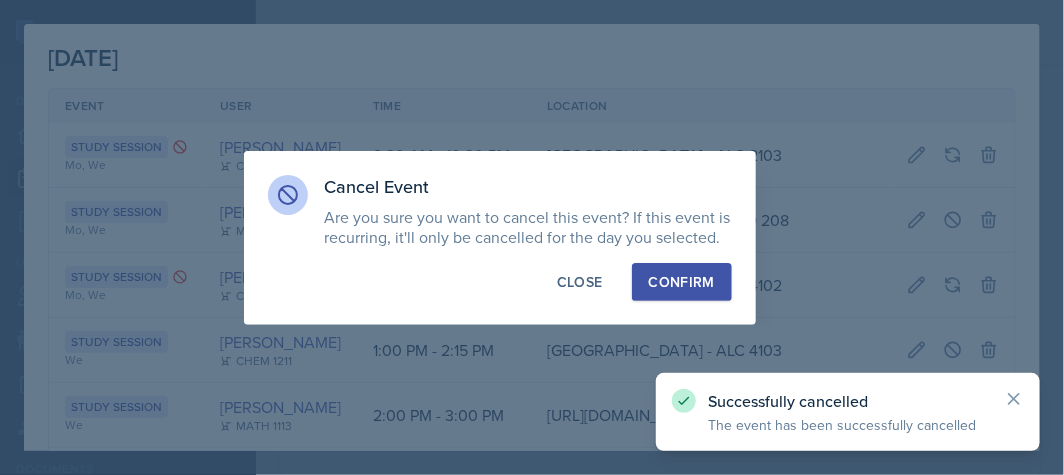 click on "Confirm" at bounding box center [682, 282] 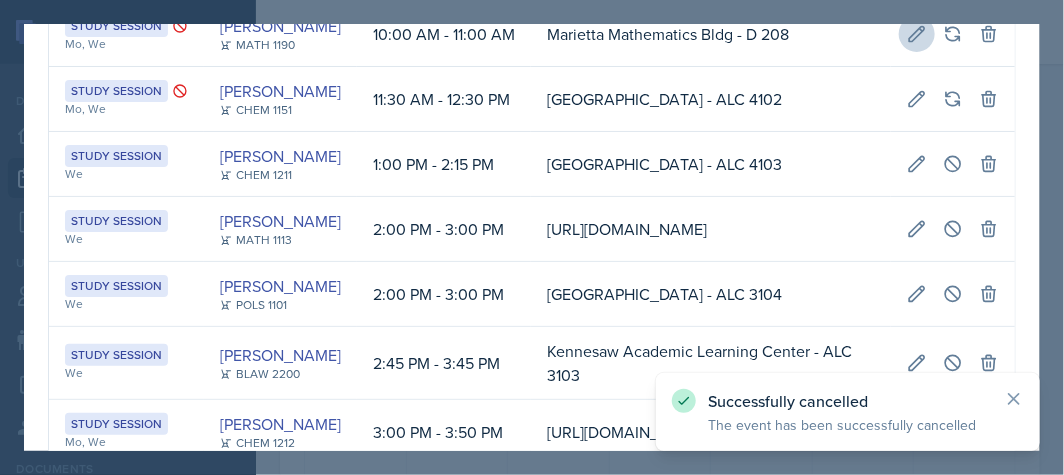 scroll, scrollTop: 222, scrollLeft: 0, axis: vertical 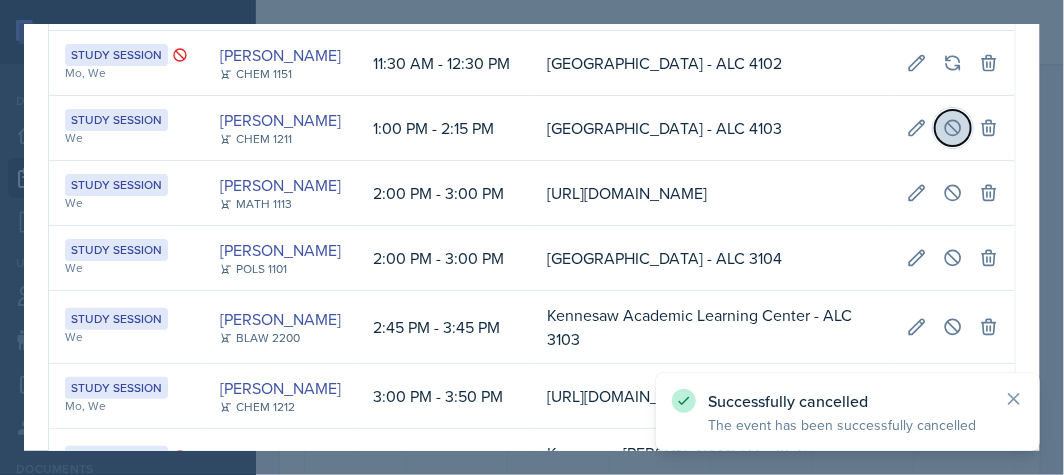 click 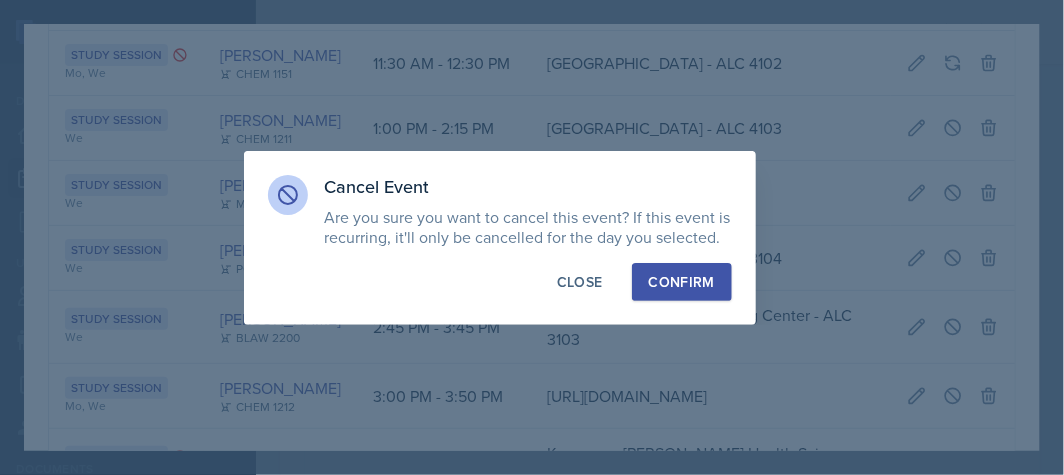 click on "Confirm" at bounding box center (682, 282) 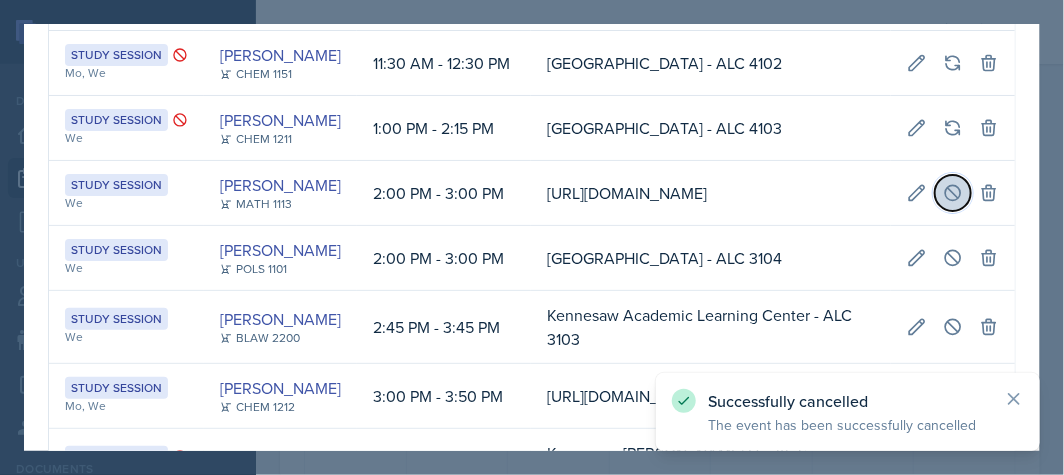 click 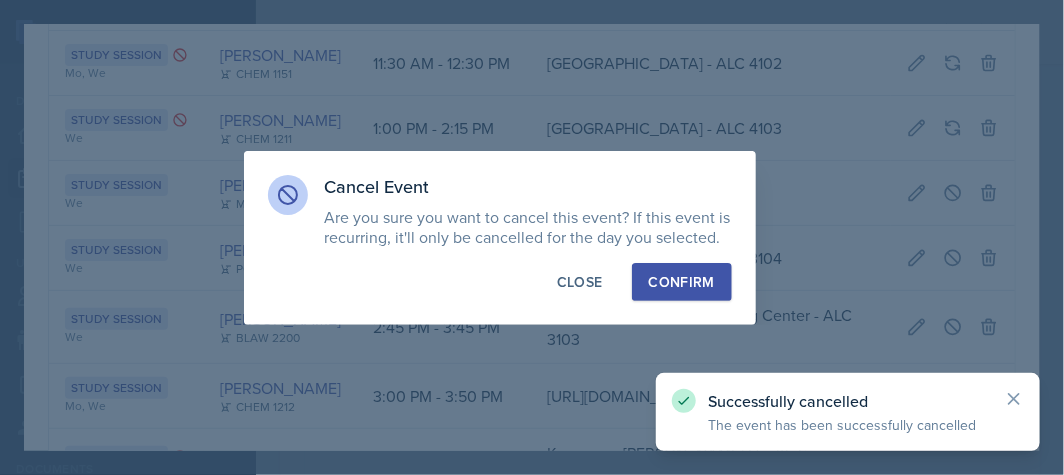 click on "Confirm" at bounding box center (682, 282) 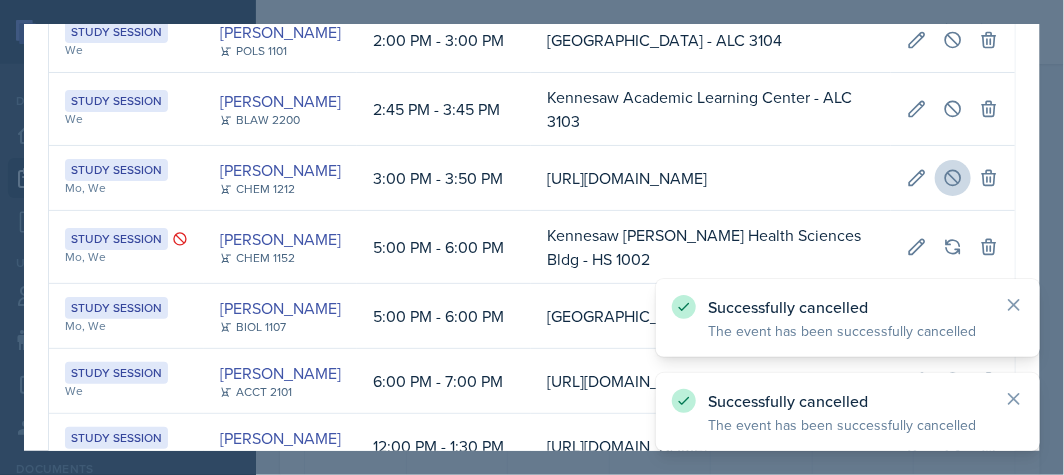 scroll, scrollTop: 444, scrollLeft: 0, axis: vertical 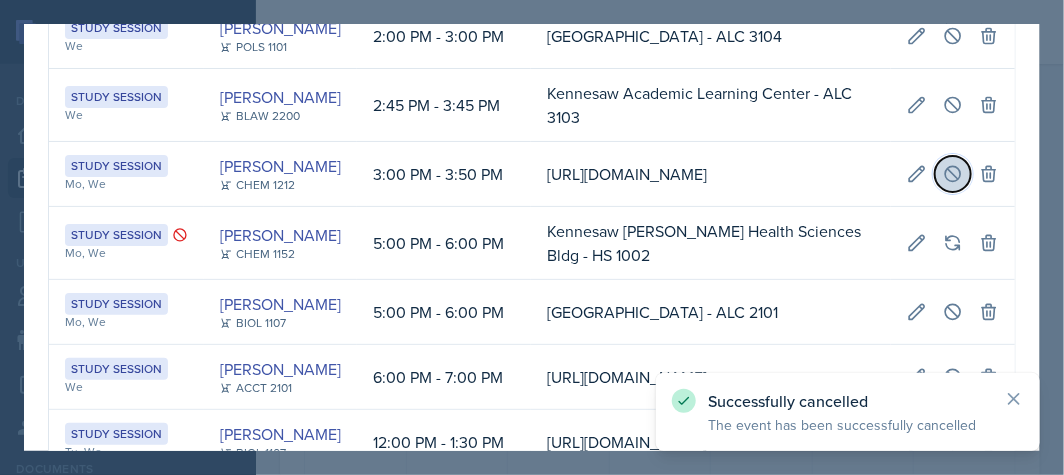 click at bounding box center [953, 174] 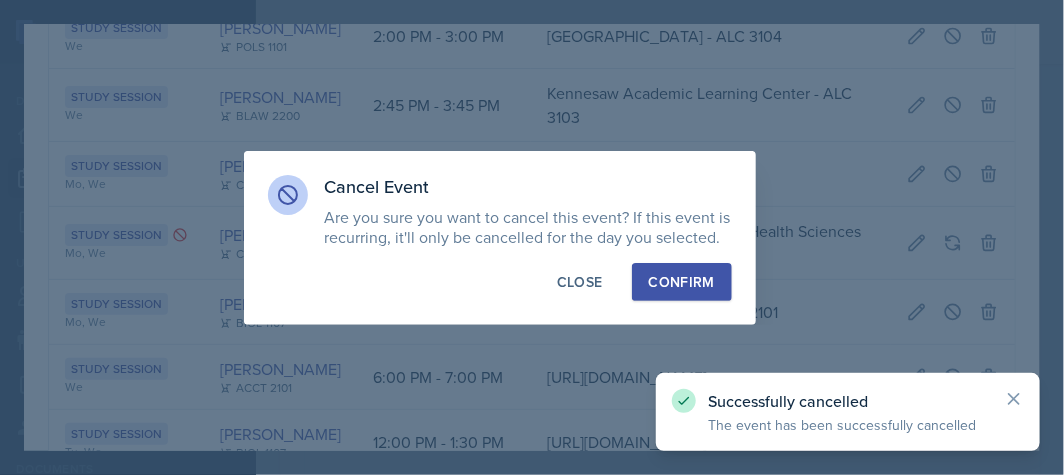 click on "Confirm" at bounding box center [682, 282] 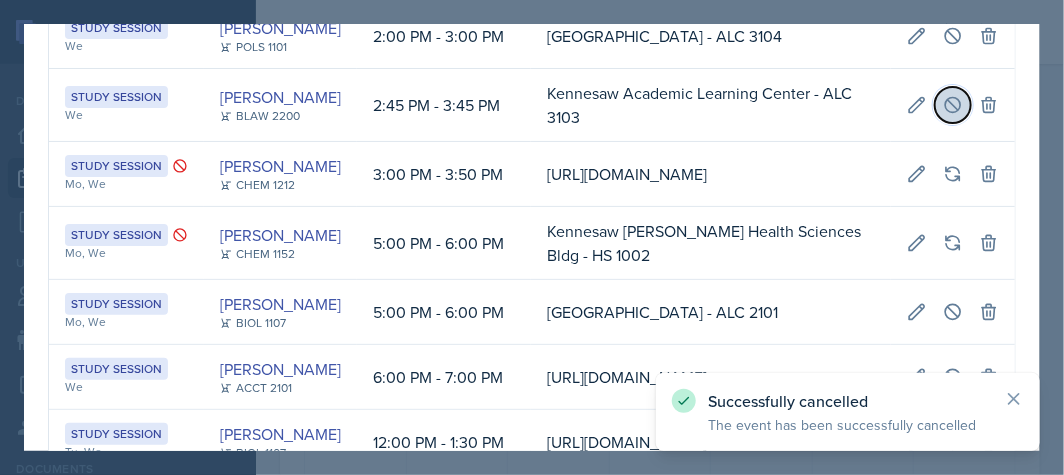 click 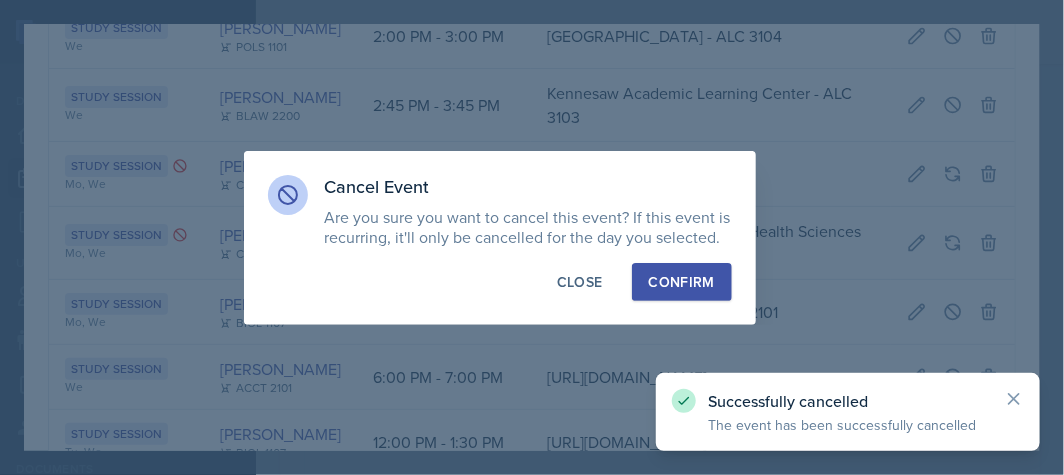 click on "Confirm" at bounding box center [682, 282] 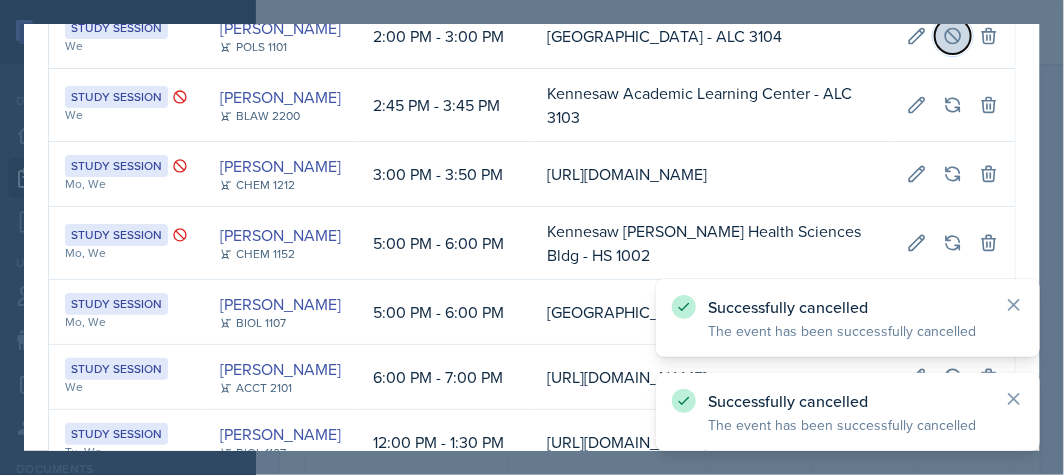click at bounding box center [953, 36] 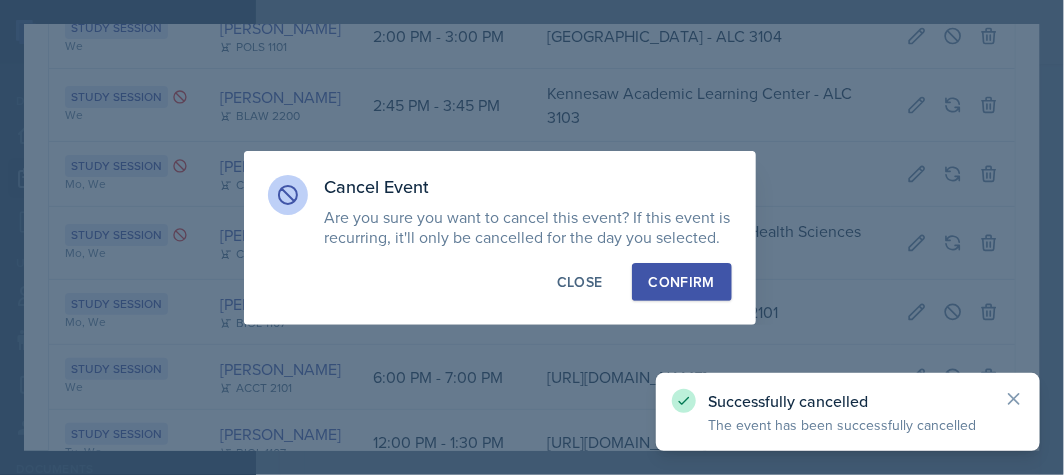 click on "Confirm" at bounding box center (682, 282) 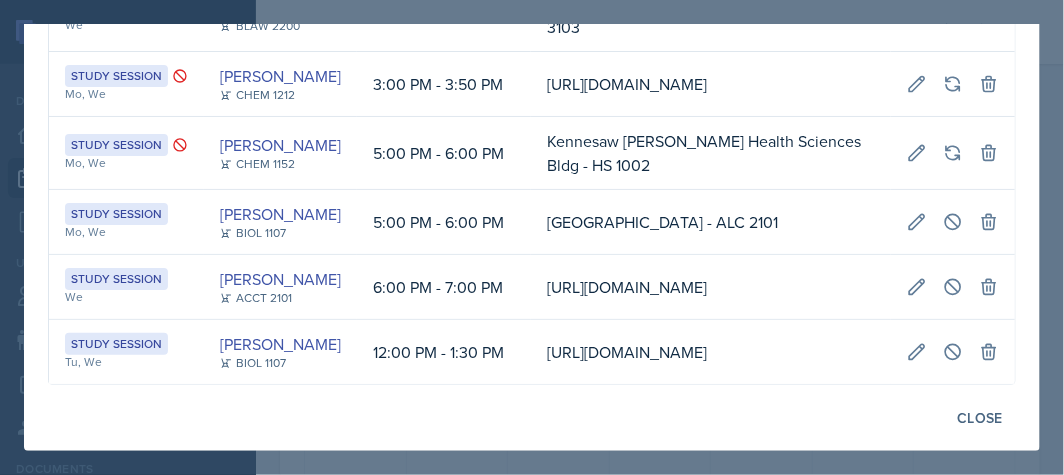scroll, scrollTop: 574, scrollLeft: 0, axis: vertical 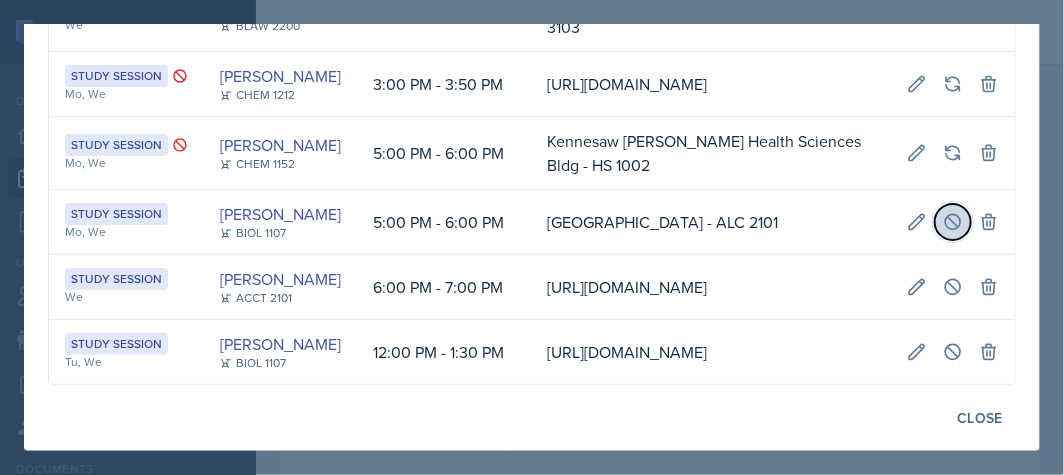 click 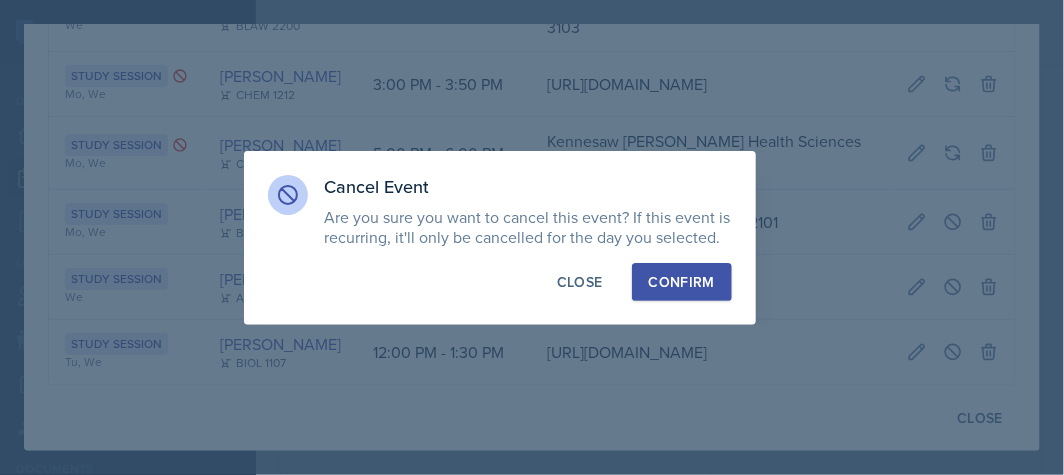 click on "Confirm" at bounding box center (682, 282) 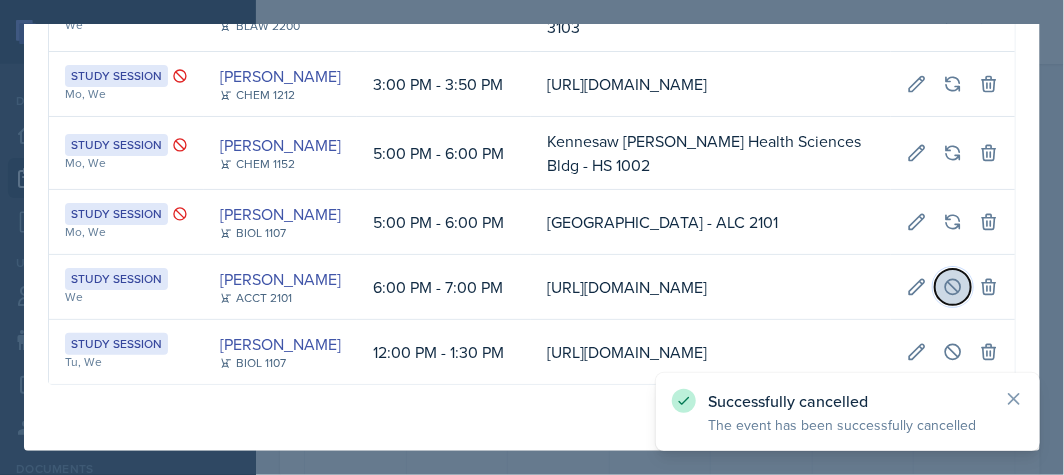 click 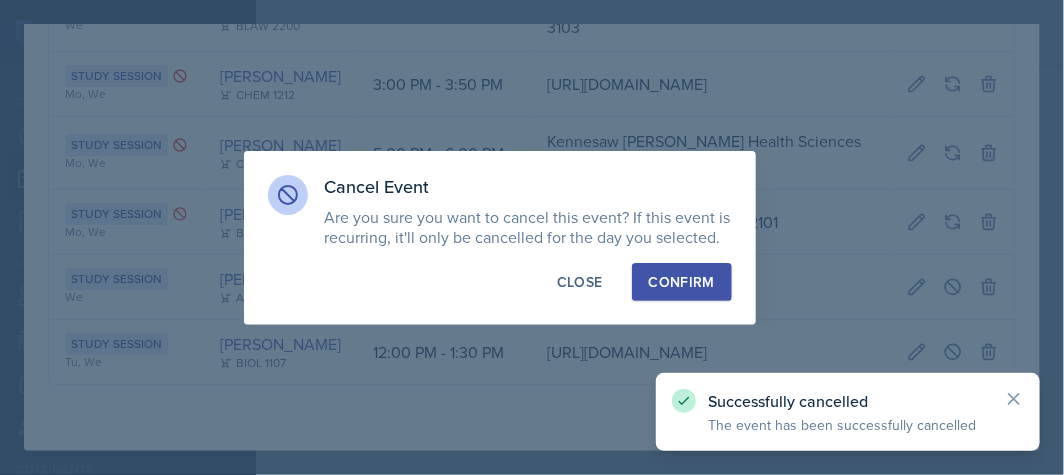 click on "Confirm" at bounding box center [682, 282] 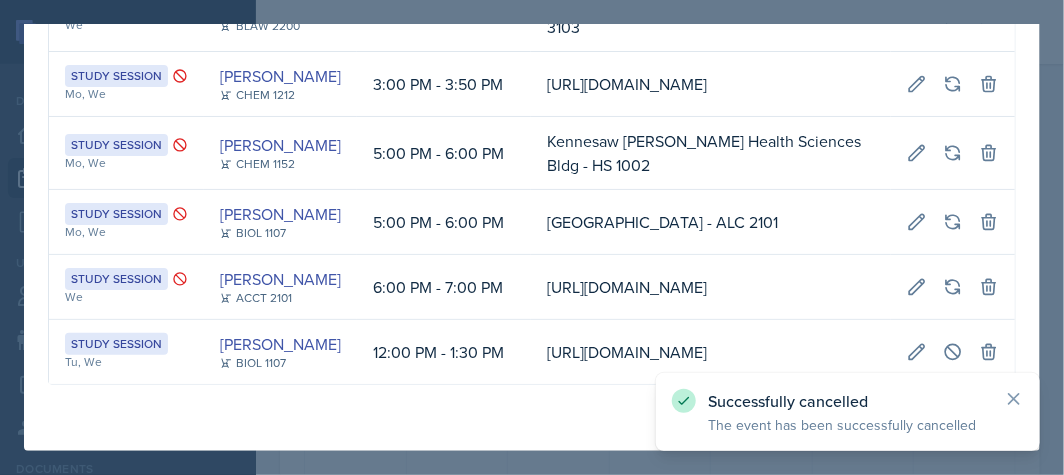 click 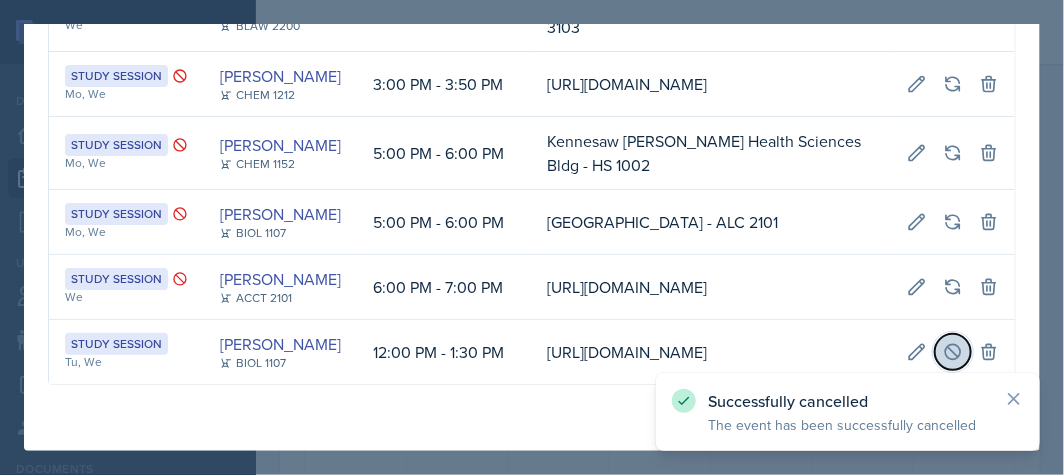click 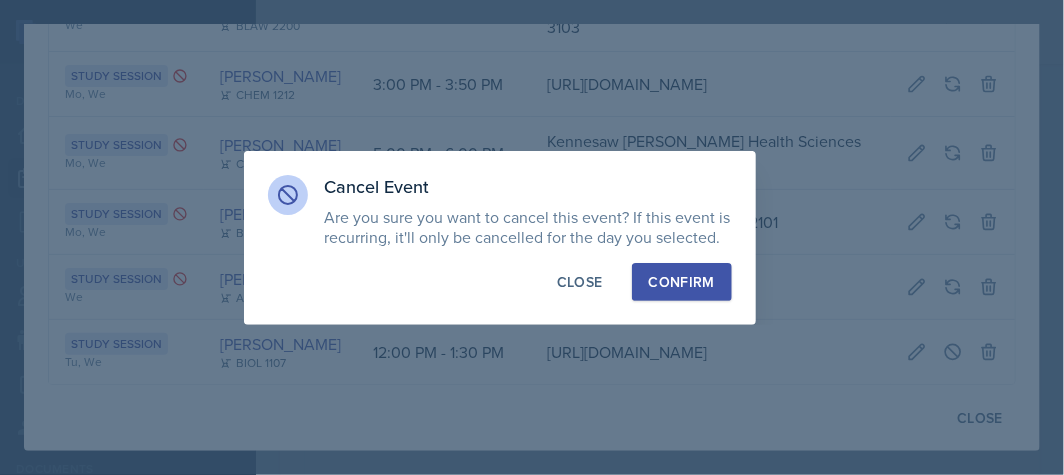 click on "Confirm" at bounding box center [682, 282] 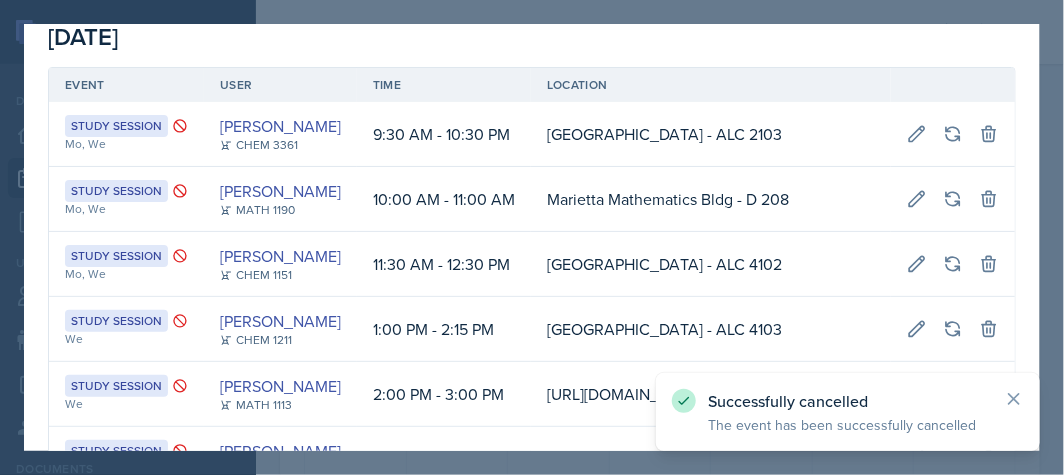 scroll, scrollTop: 0, scrollLeft: 0, axis: both 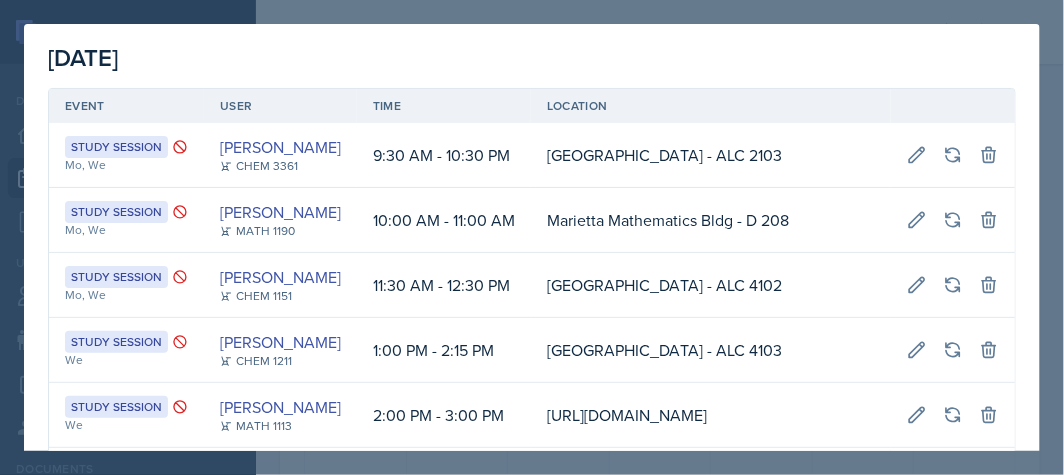 click at bounding box center (532, 237) 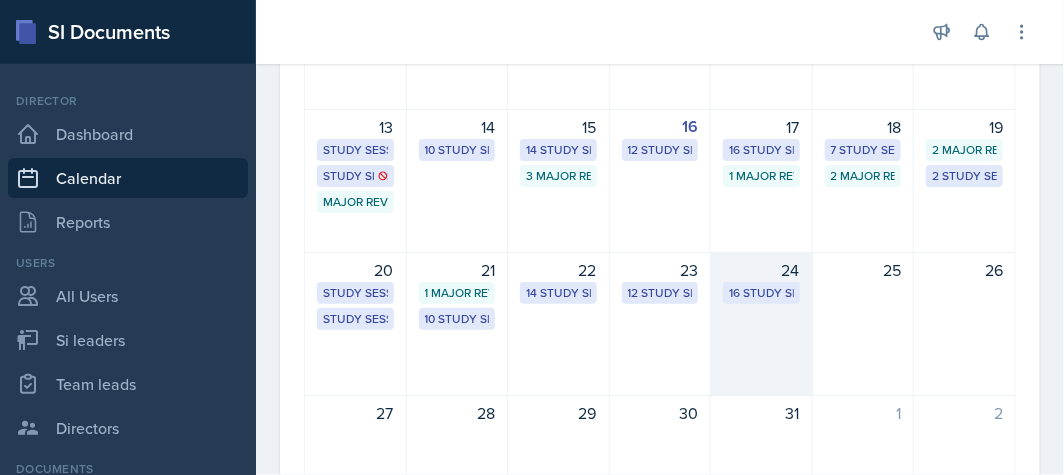 click on "24" at bounding box center [761, 270] 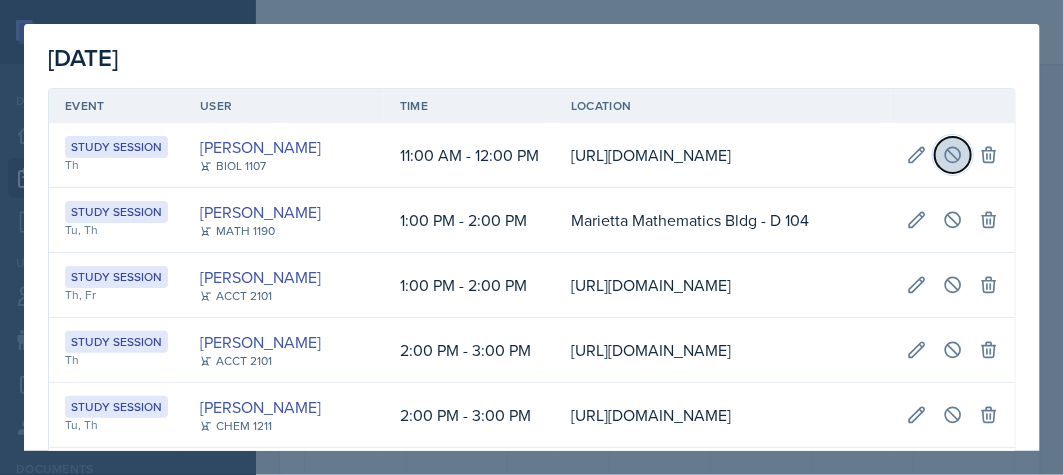 click 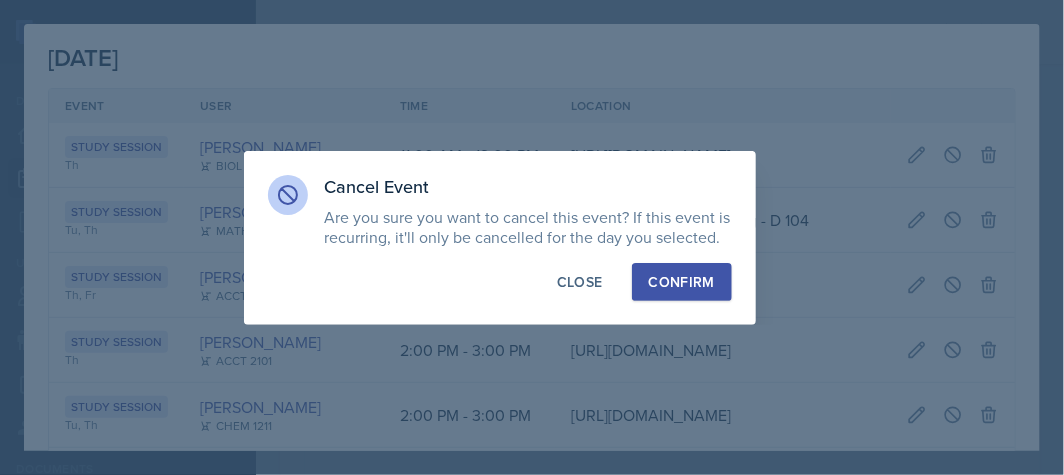 click on "Confirm" at bounding box center [682, 282] 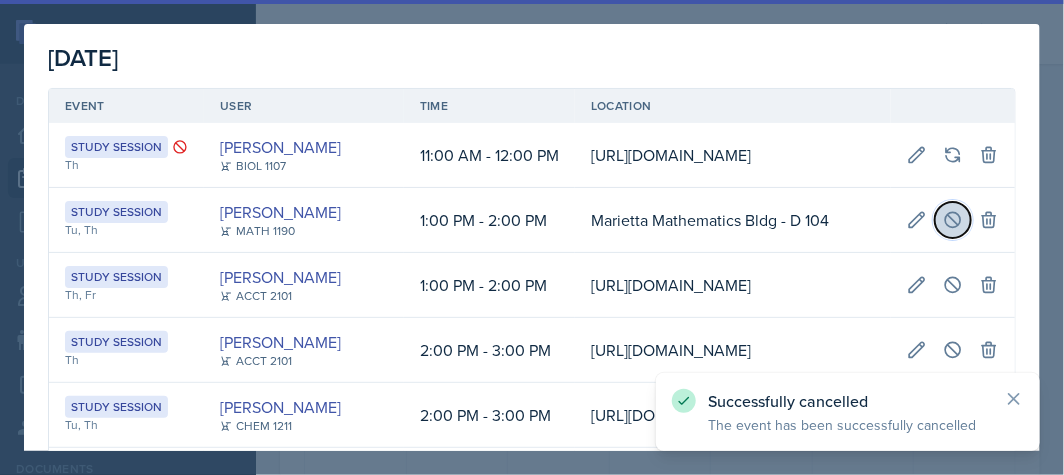 click at bounding box center [953, 220] 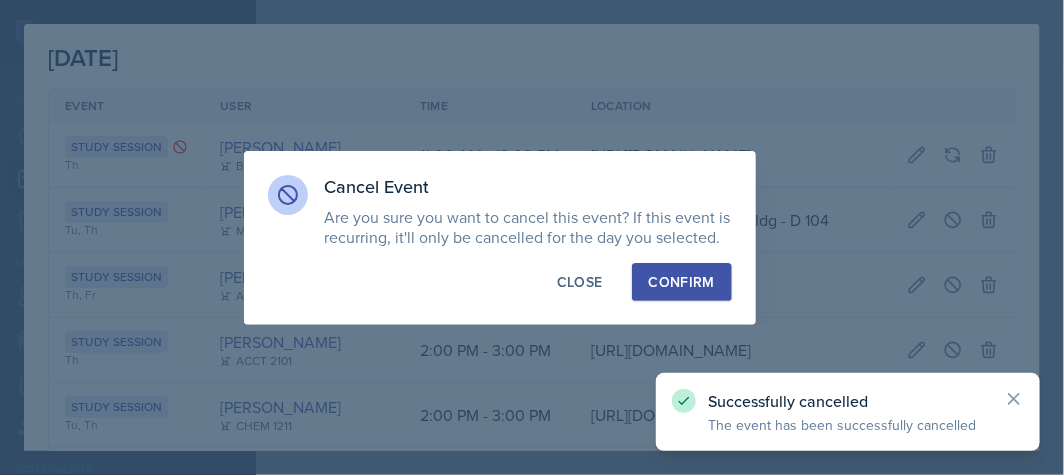 click on "Confirm" at bounding box center [682, 282] 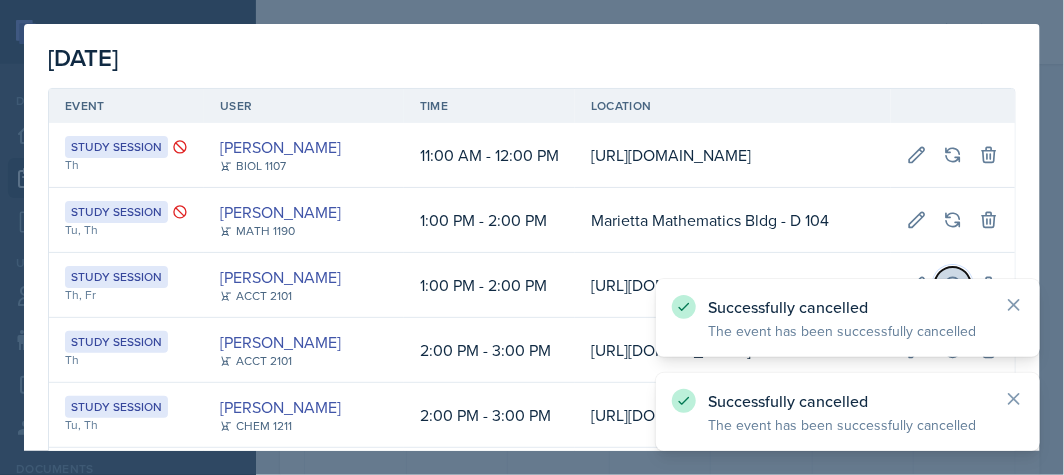 click at bounding box center [953, 285] 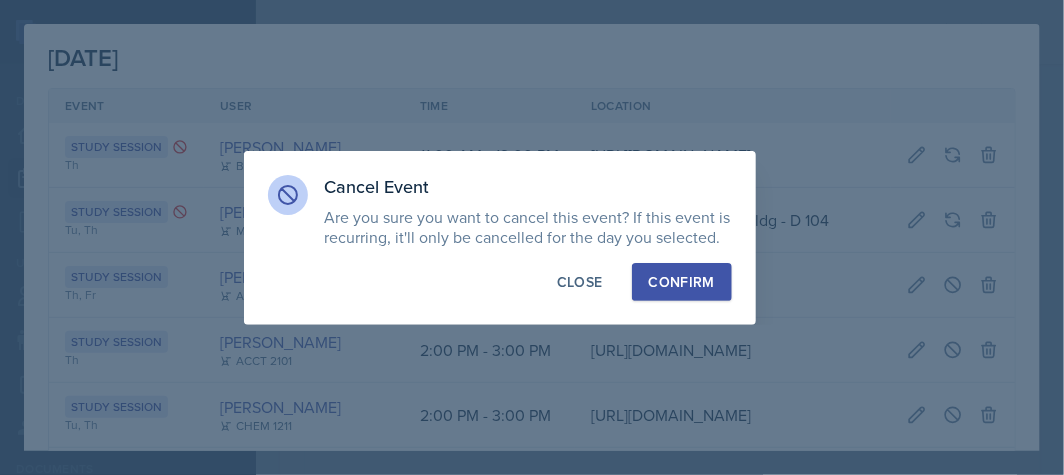 click on "Confirm" at bounding box center [682, 282] 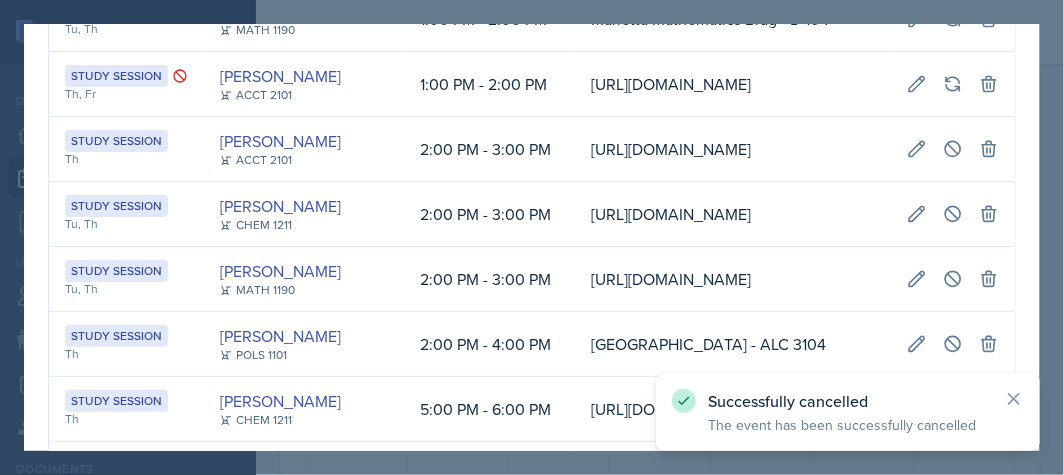 scroll, scrollTop: 222, scrollLeft: 0, axis: vertical 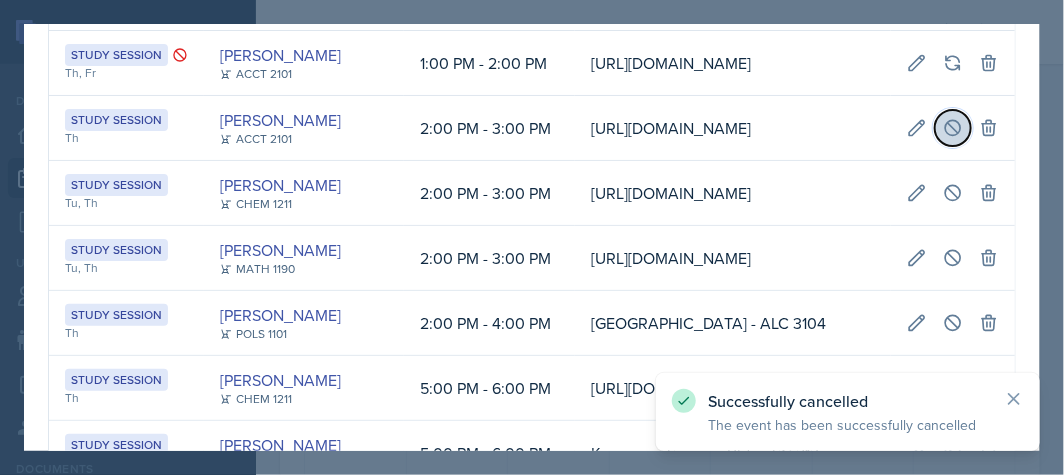 click at bounding box center (953, 128) 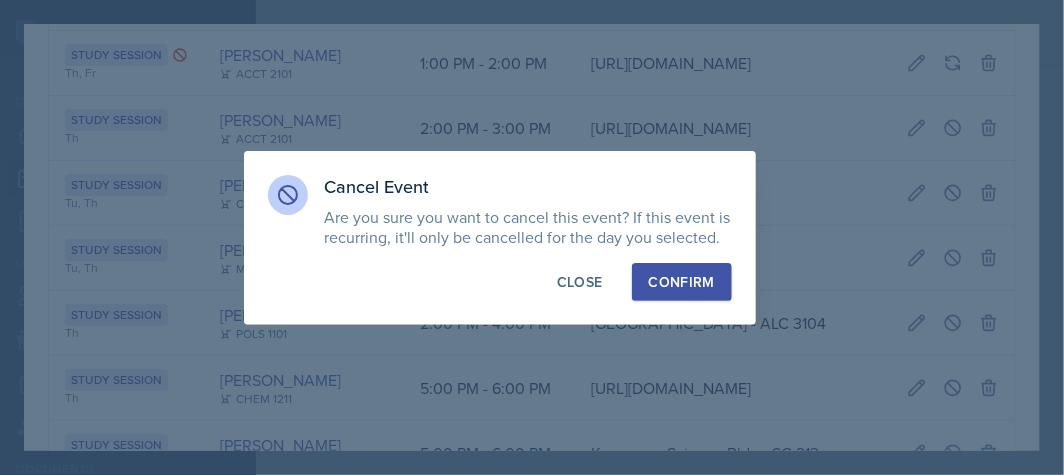 click on "Confirm" at bounding box center [682, 282] 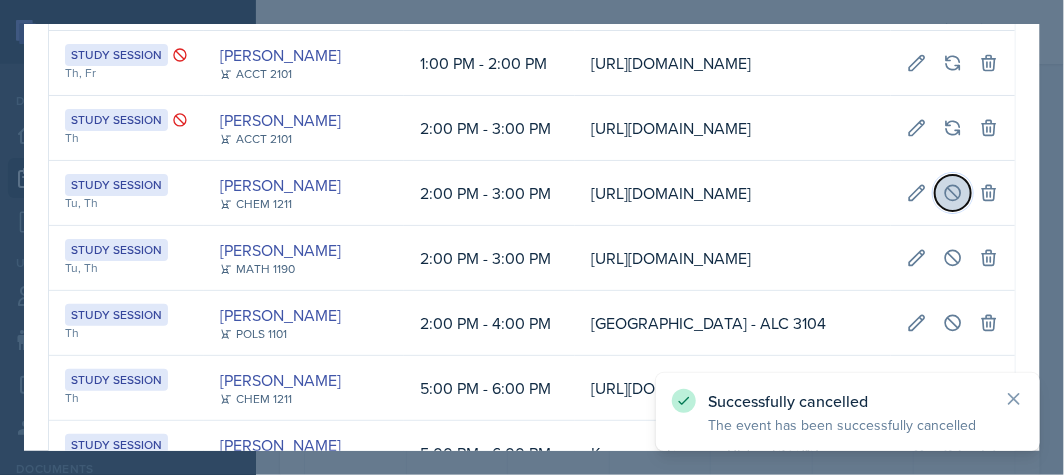click 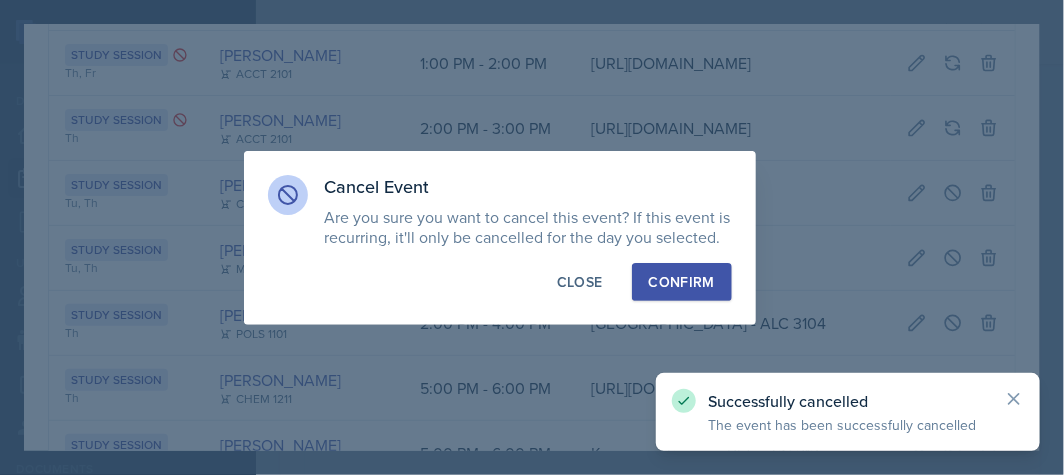 click on "Confirm" at bounding box center [682, 282] 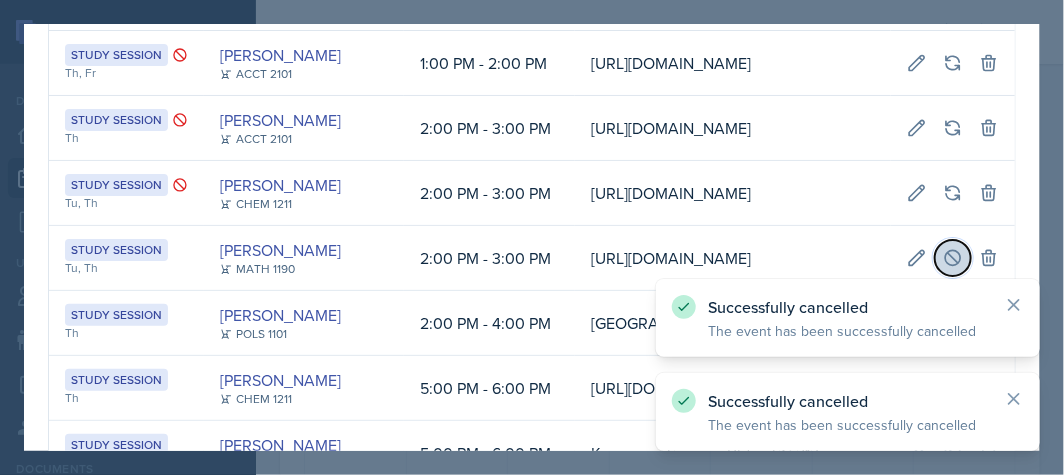 click at bounding box center [953, 258] 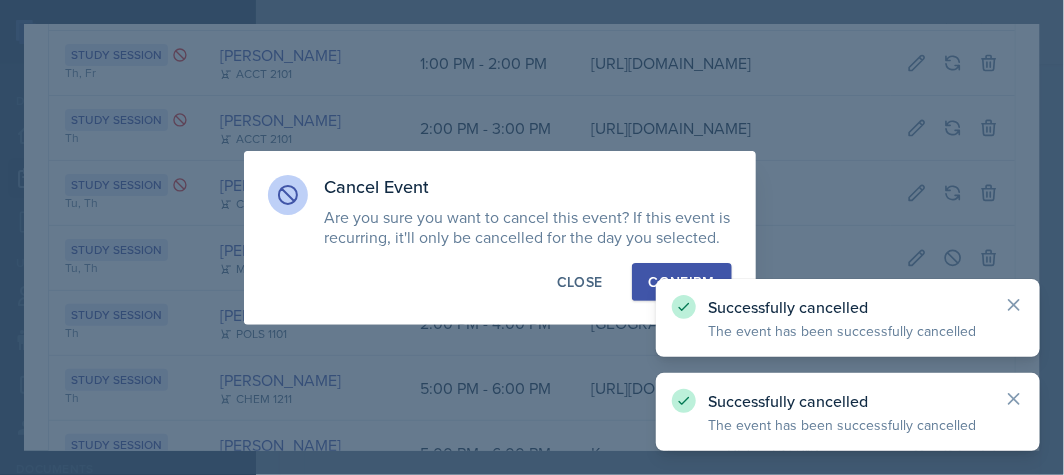 click on "Confirm" at bounding box center [682, 282] 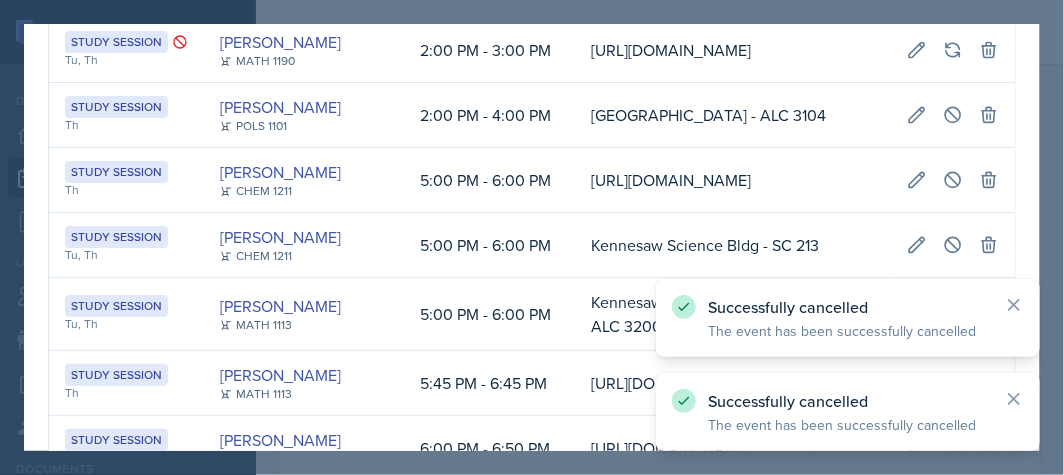 scroll, scrollTop: 444, scrollLeft: 0, axis: vertical 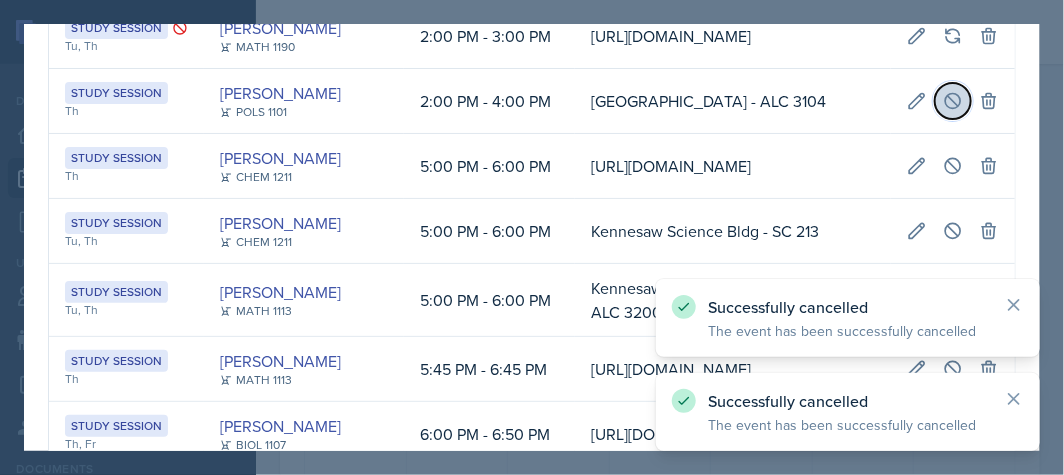 click at bounding box center [953, 101] 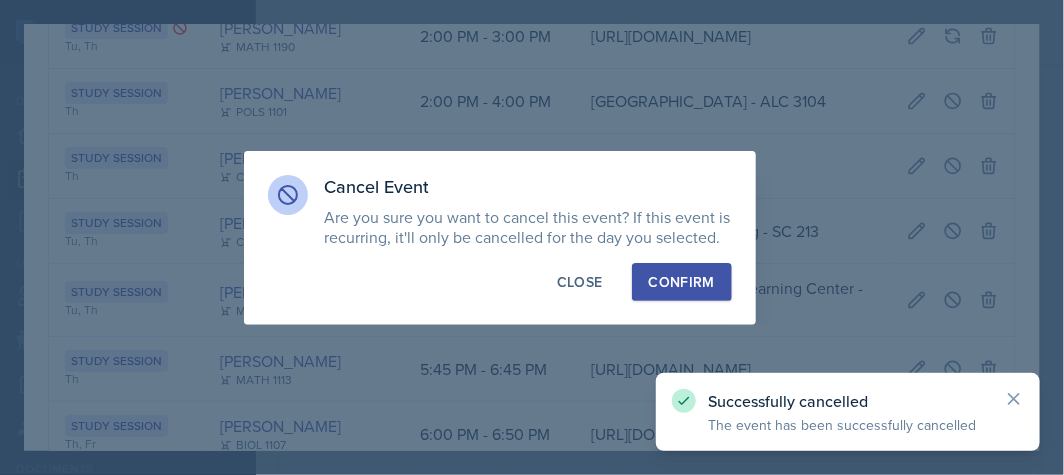 click on "Confirm" at bounding box center [682, 282] 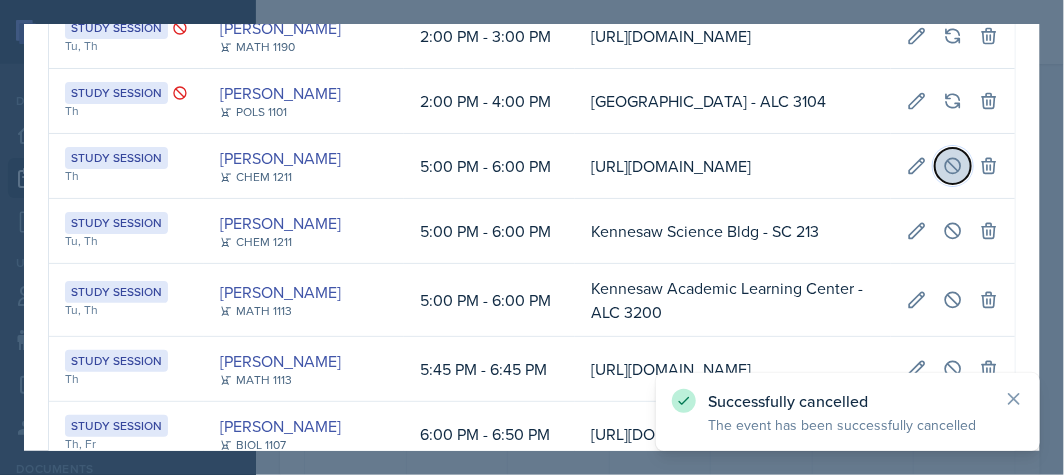 click at bounding box center (953, 166) 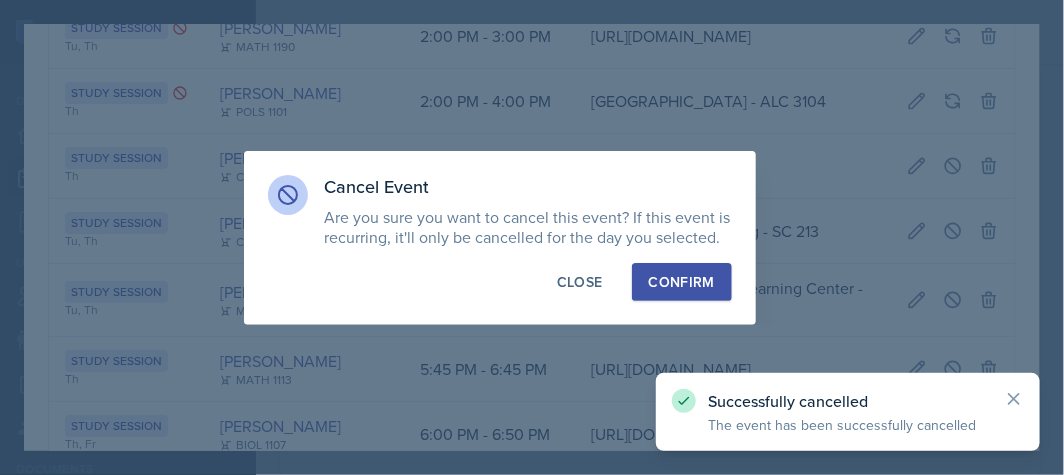click on "Confirm" at bounding box center (682, 282) 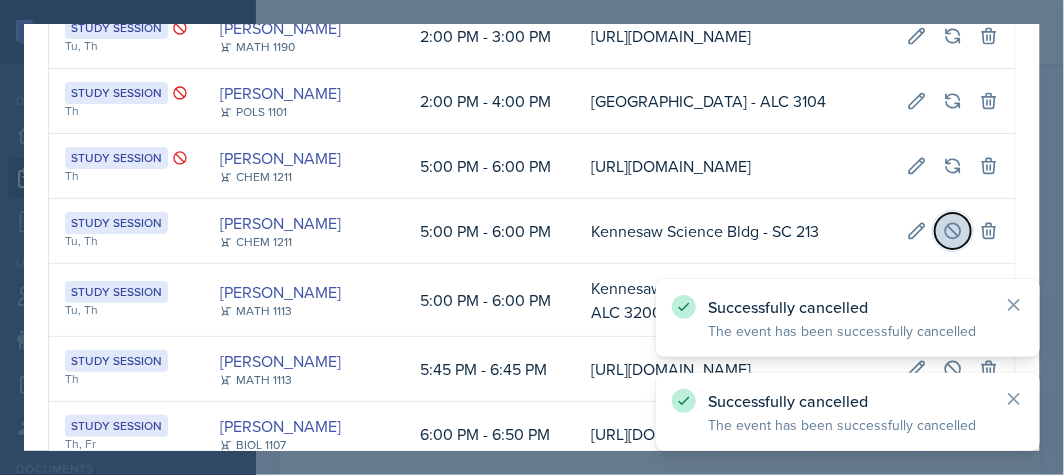 click at bounding box center [953, 231] 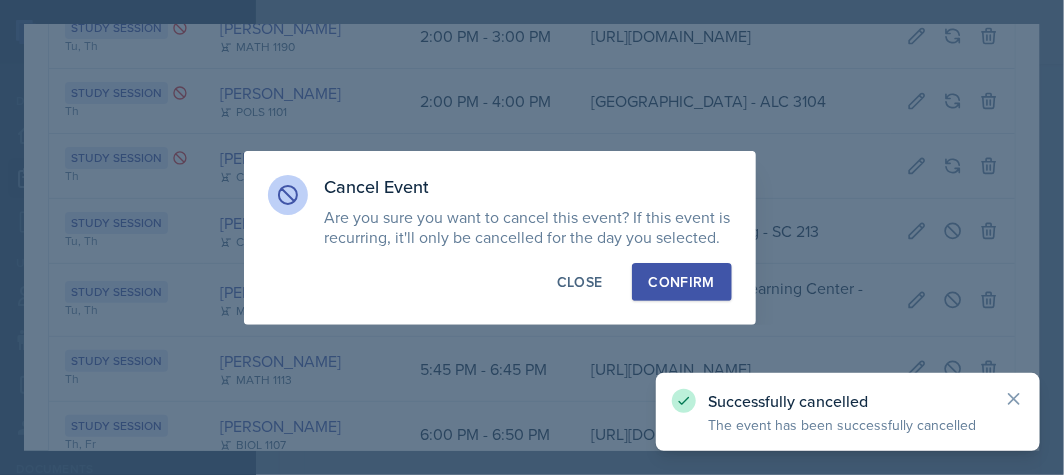 click on "Confirm" at bounding box center [682, 282] 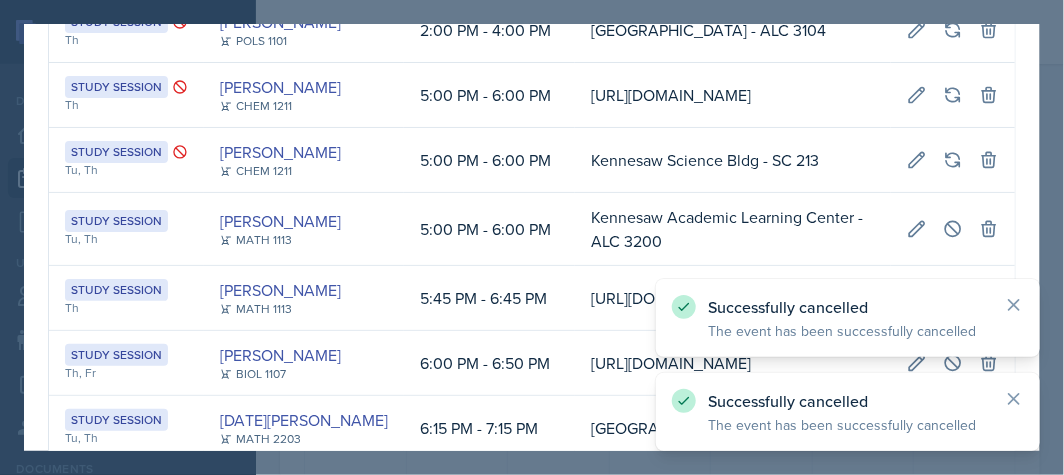 scroll, scrollTop: 555, scrollLeft: 0, axis: vertical 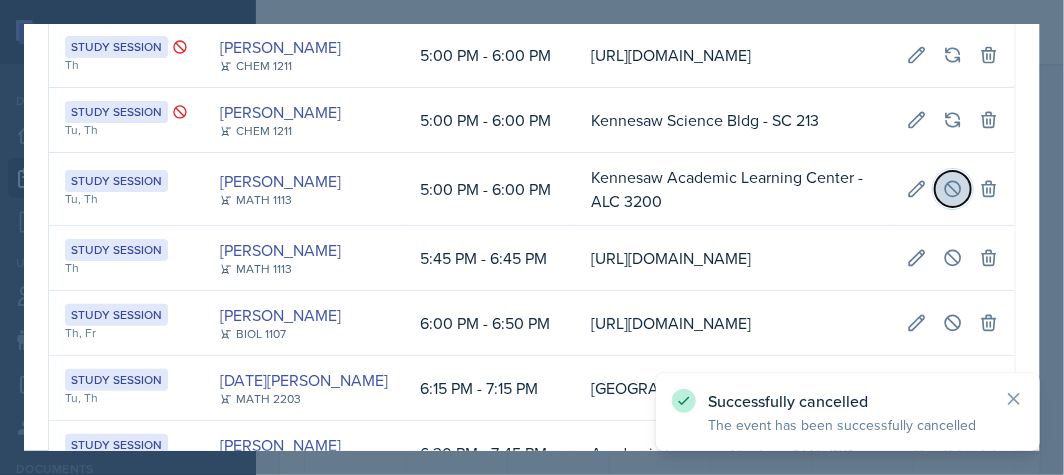 click at bounding box center (953, 189) 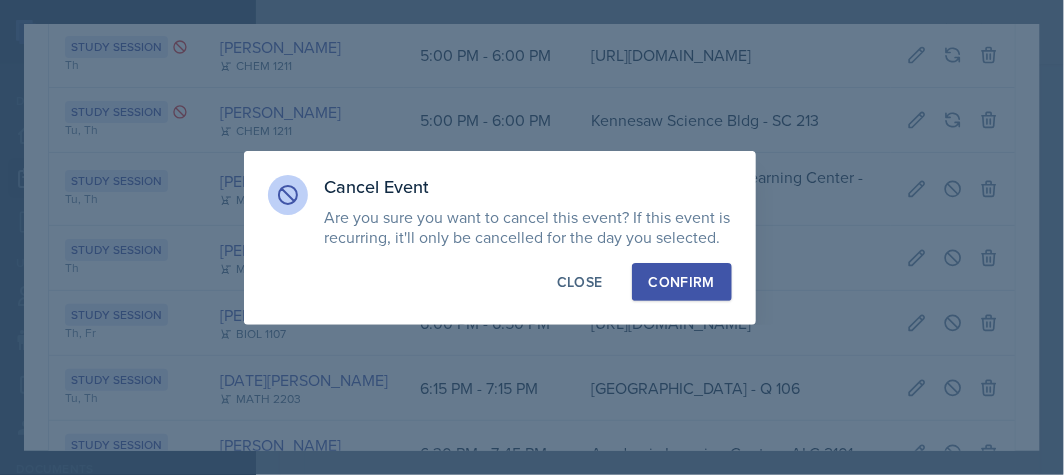 click on "Confirm" at bounding box center [682, 282] 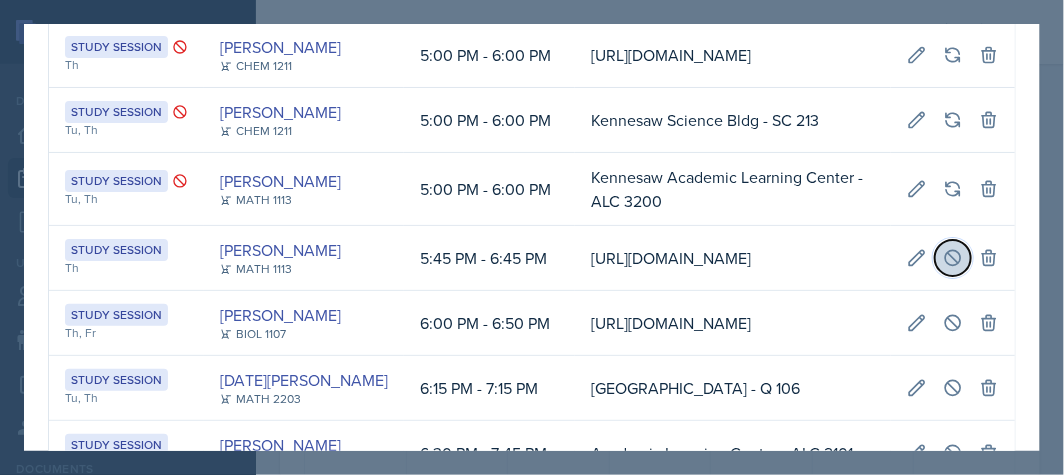 click at bounding box center (953, 258) 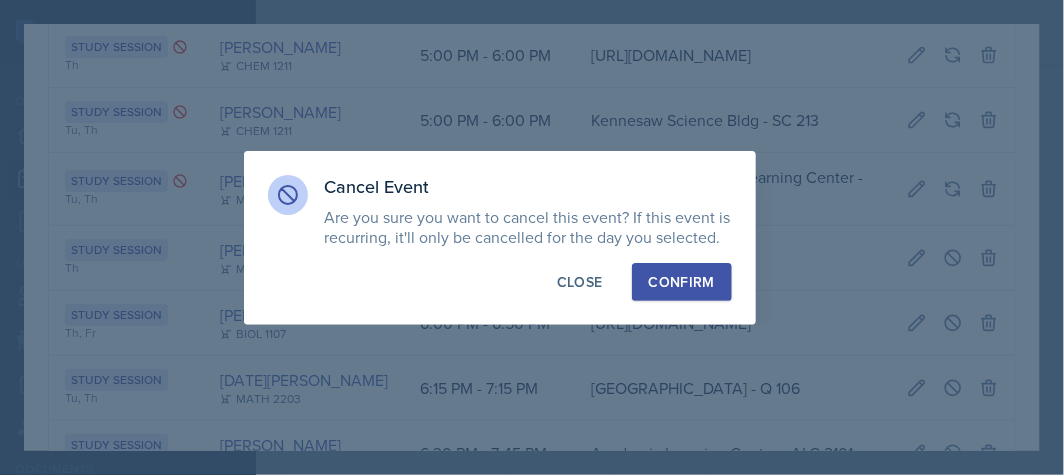 click on "Confirm" at bounding box center (682, 282) 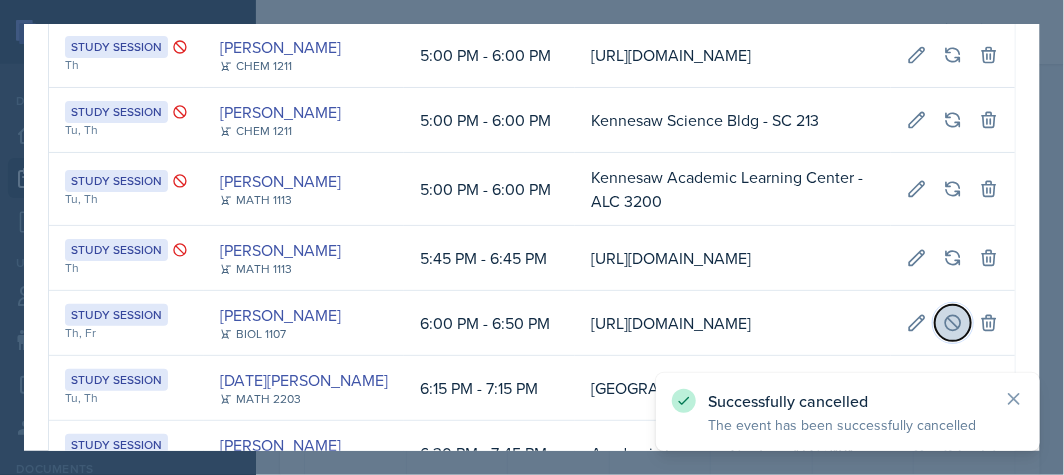click at bounding box center [953, 323] 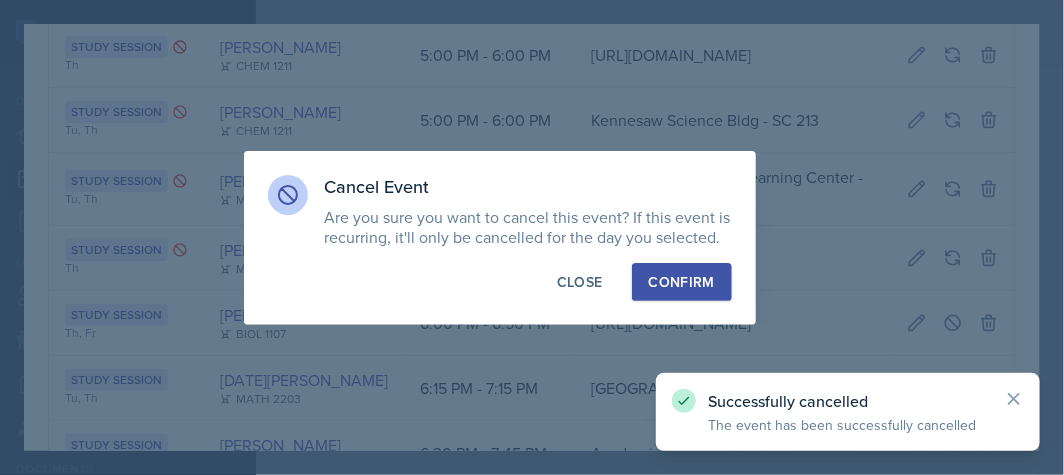 click on "Confirm" at bounding box center [682, 282] 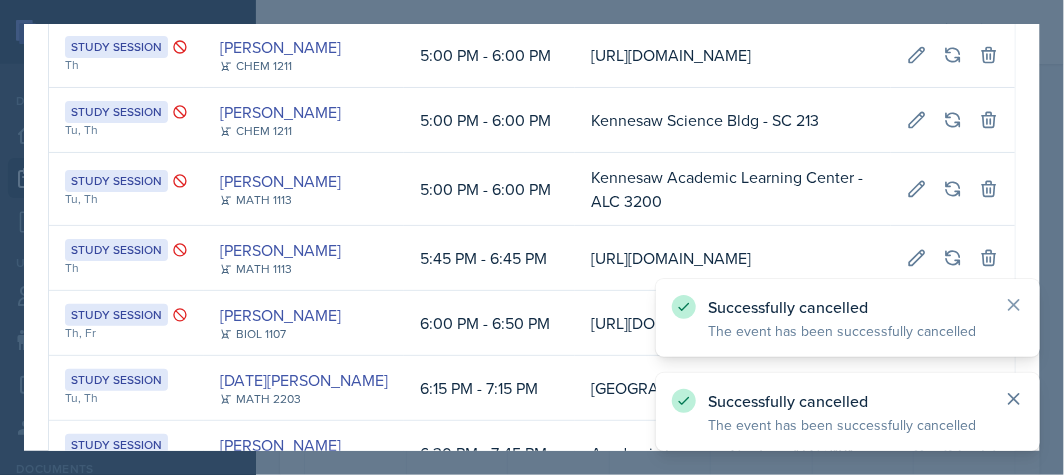 click 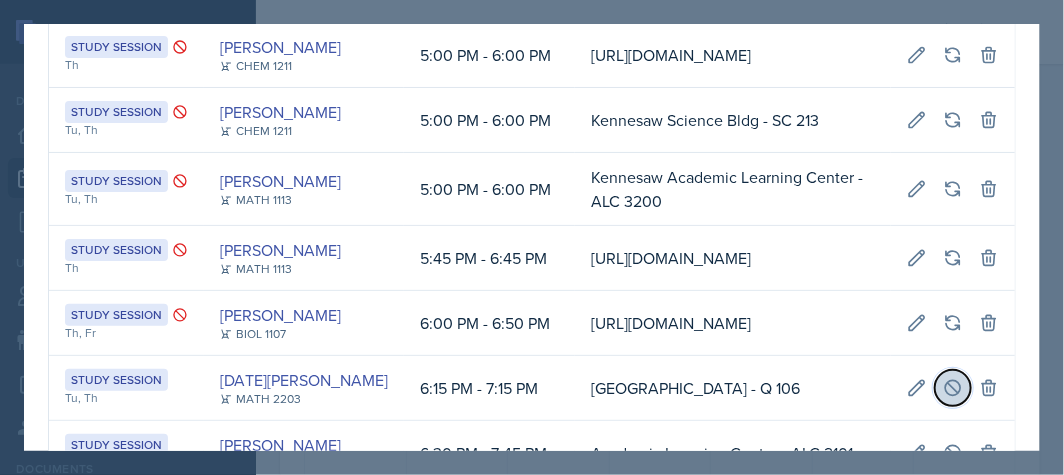 click 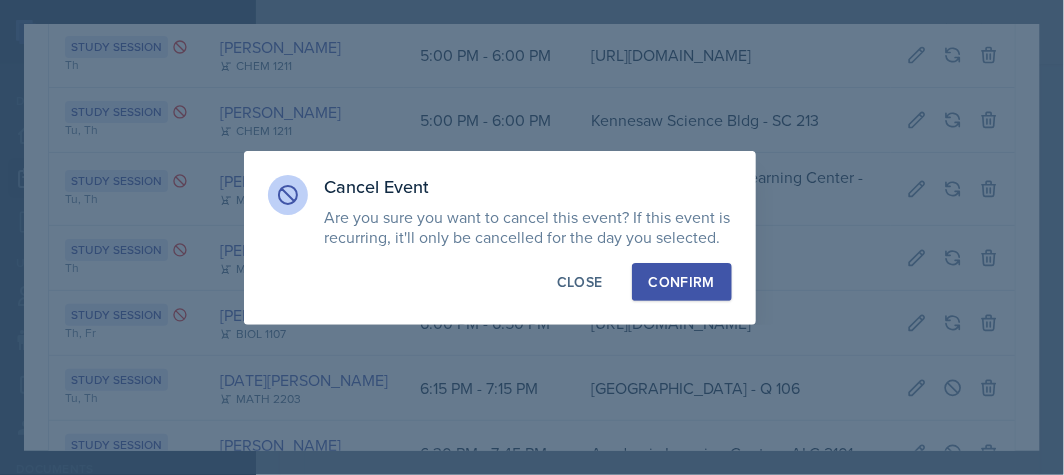 click on "Confirm" at bounding box center [682, 282] 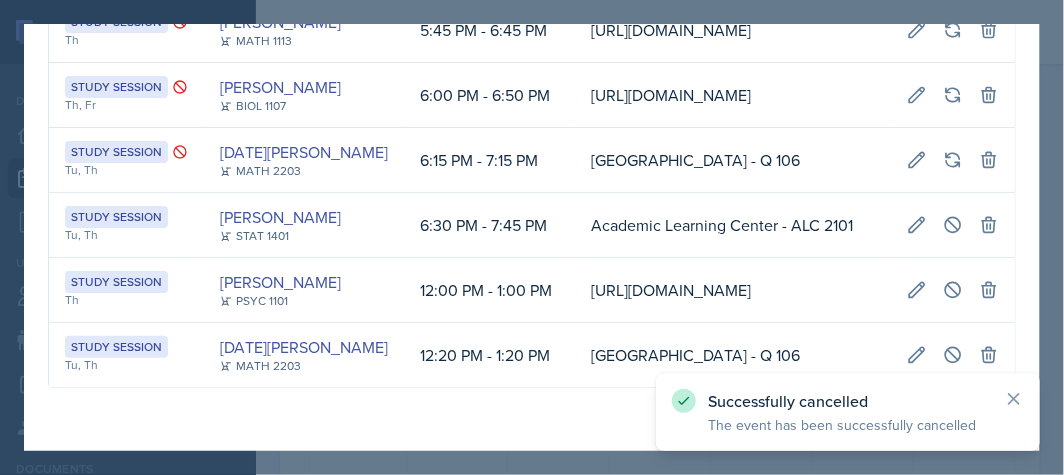 scroll, scrollTop: 811, scrollLeft: 0, axis: vertical 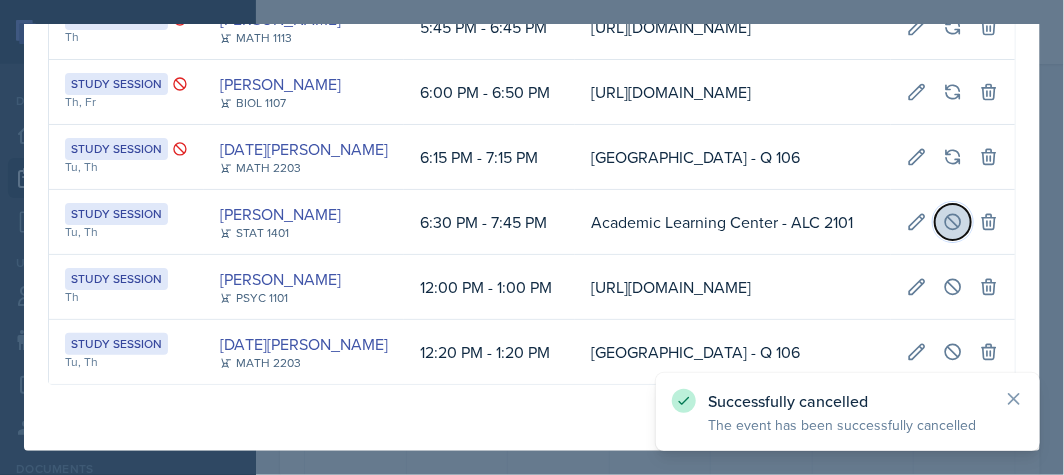 click at bounding box center [953, 222] 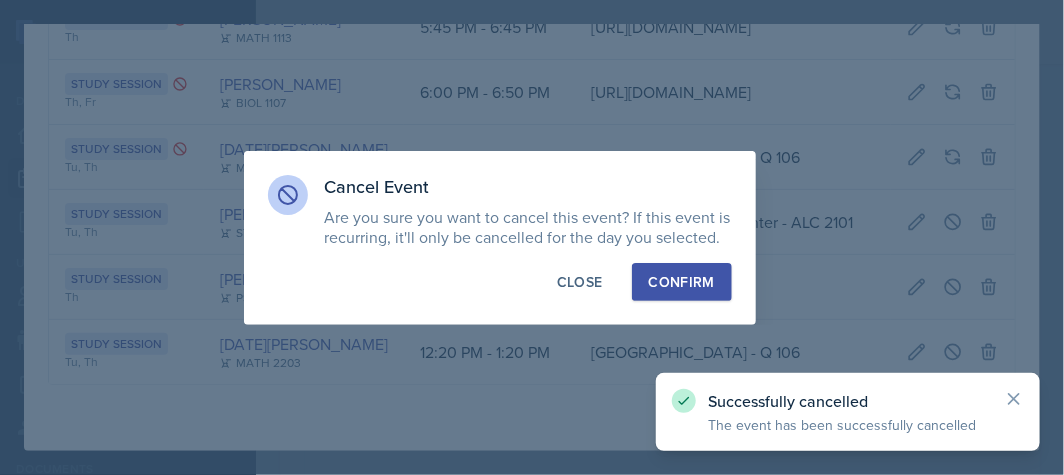 click on "Confirm" at bounding box center [682, 282] 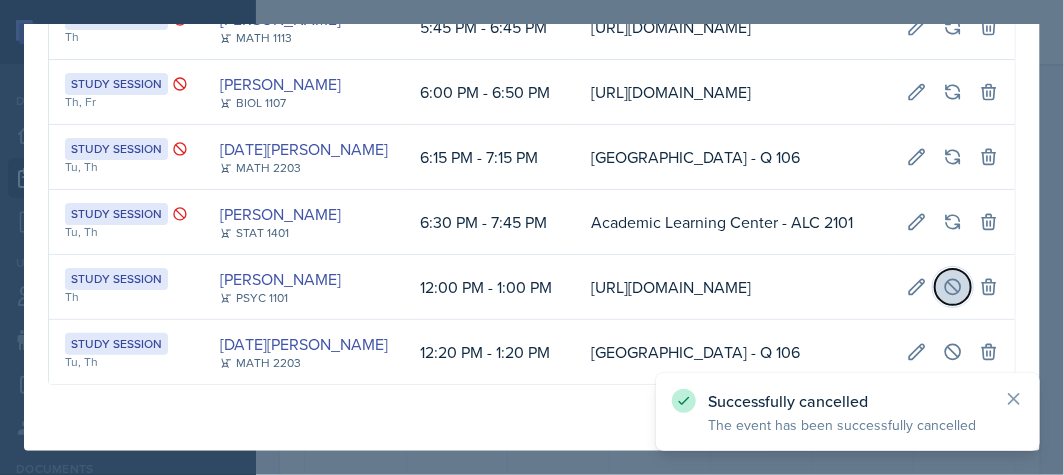 click at bounding box center [953, 287] 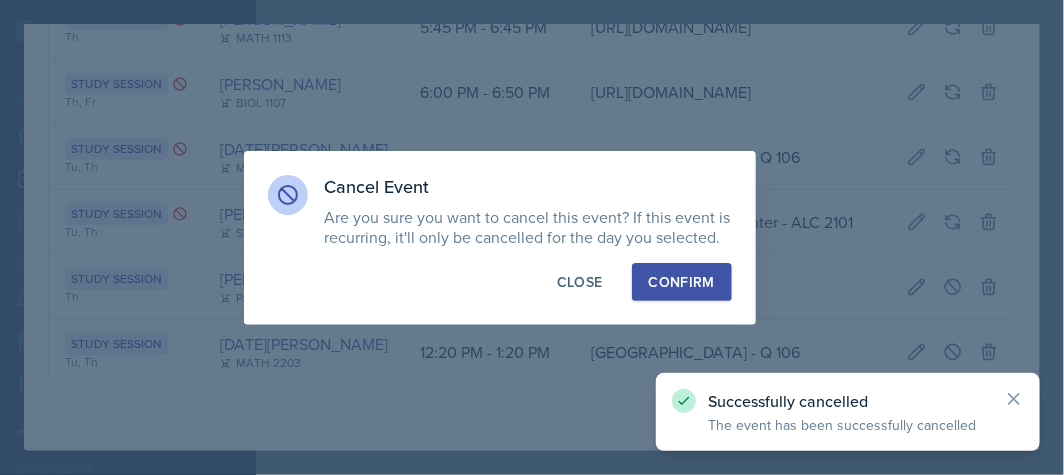 click on "Confirm" at bounding box center [682, 282] 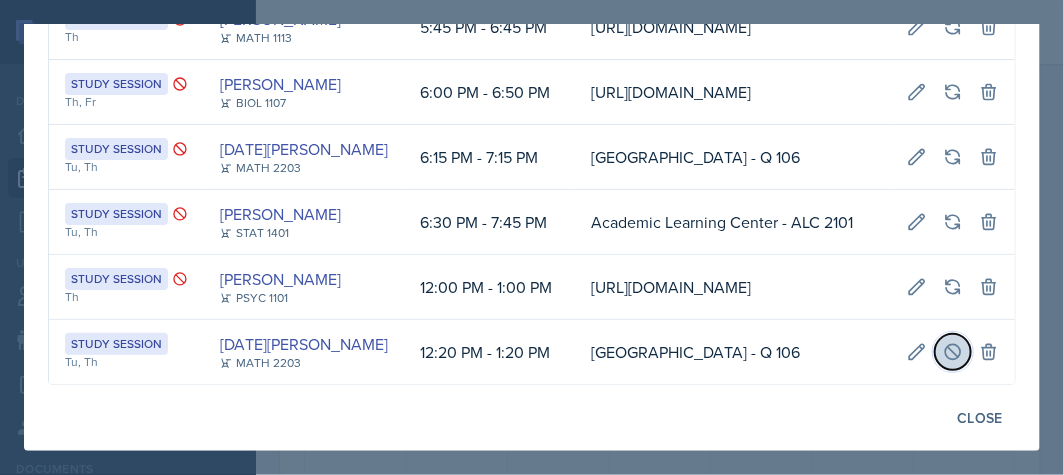 click 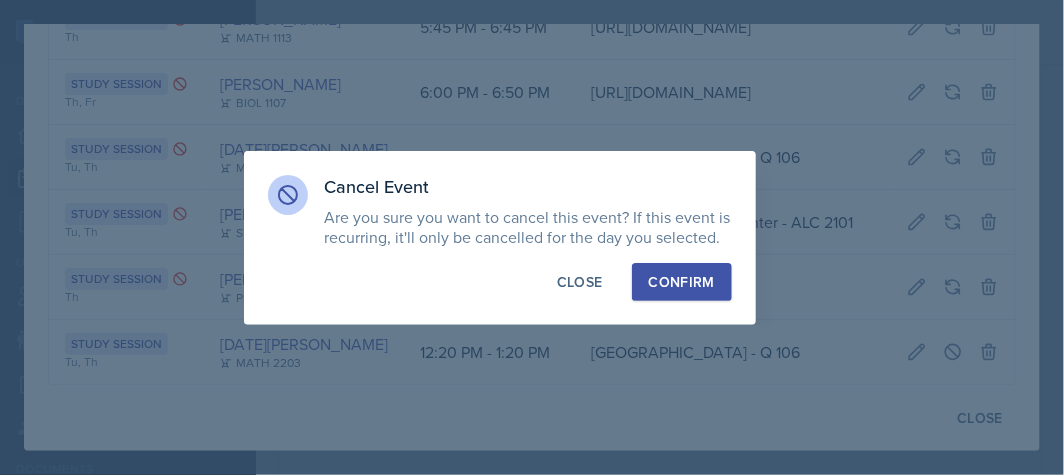 click on "Confirm" at bounding box center (682, 282) 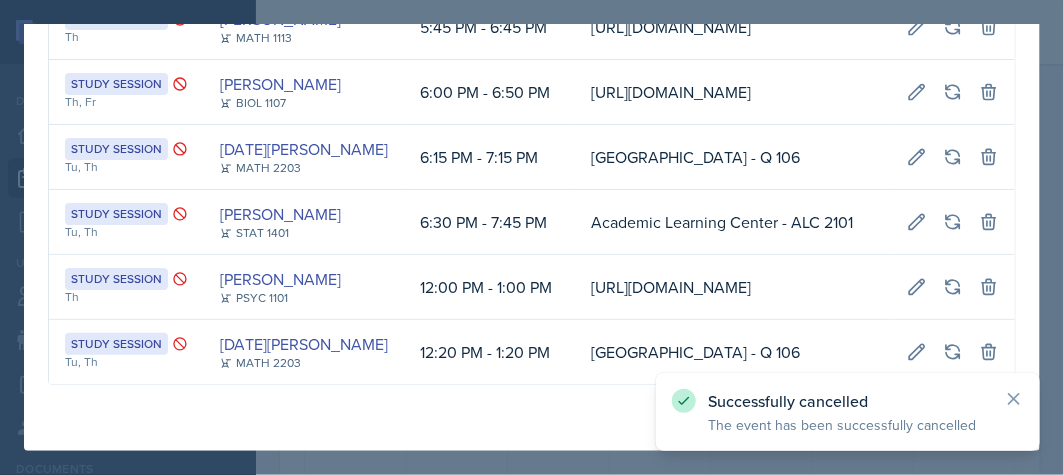 click at bounding box center [532, 237] 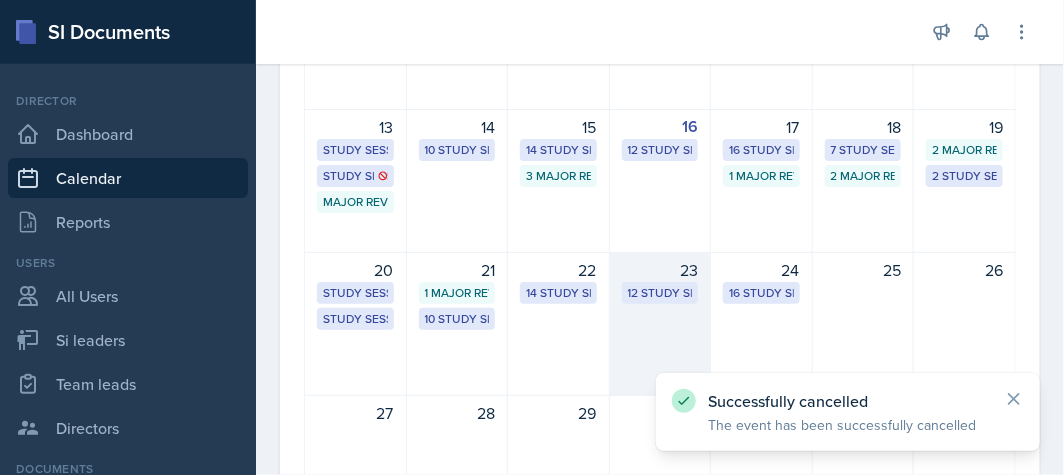 click on "12 Study Sessions" at bounding box center [660, 293] 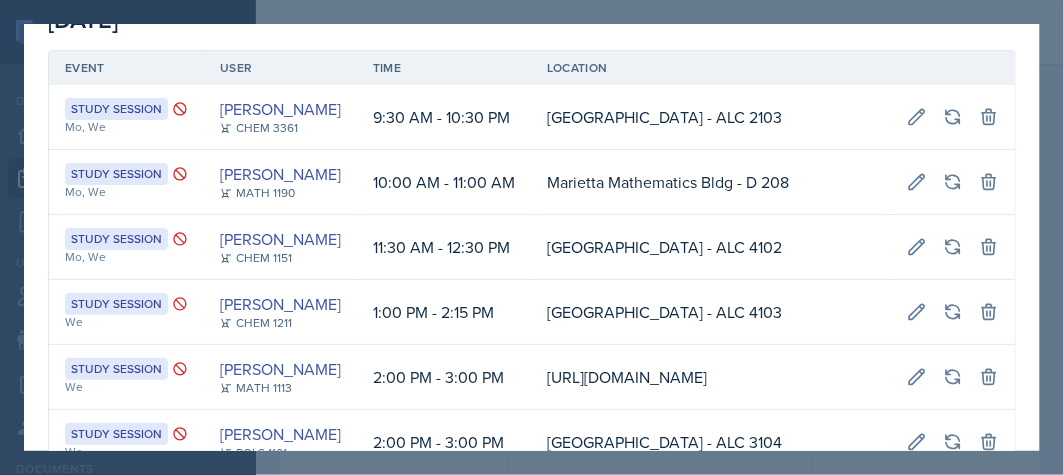 scroll, scrollTop: 0, scrollLeft: 0, axis: both 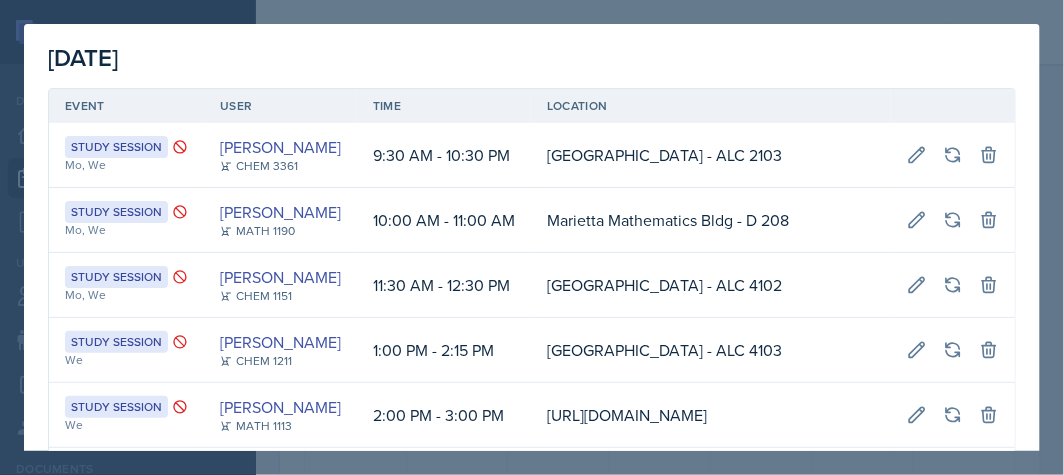 click at bounding box center [532, 237] 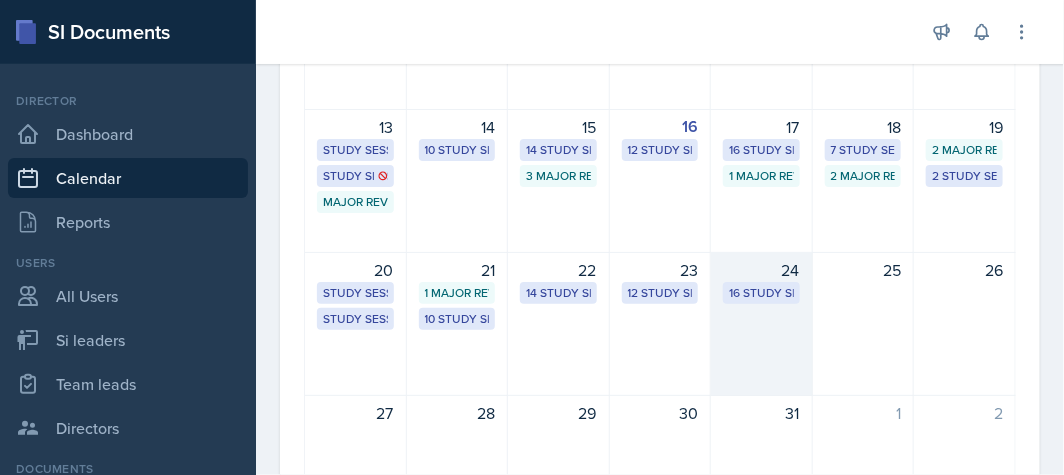 click on "16 Study Sessions" at bounding box center (761, 293) 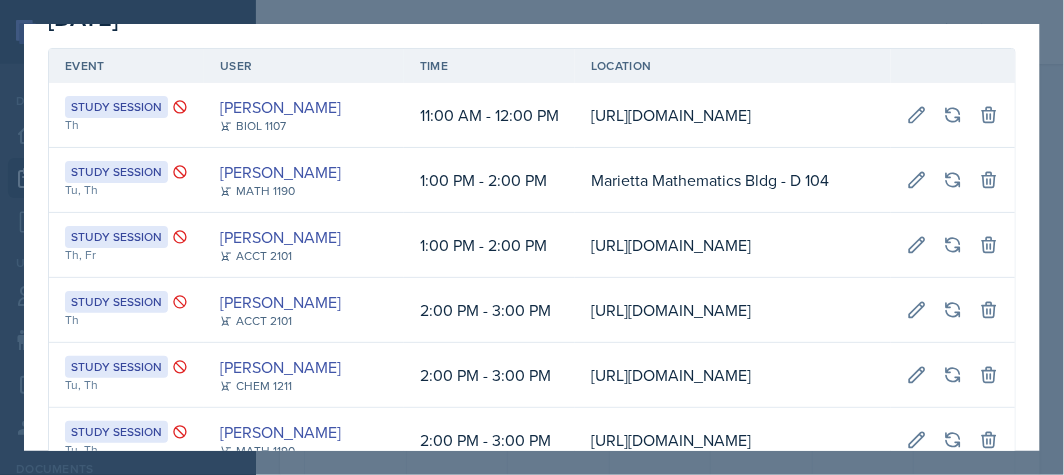 scroll, scrollTop: 0, scrollLeft: 0, axis: both 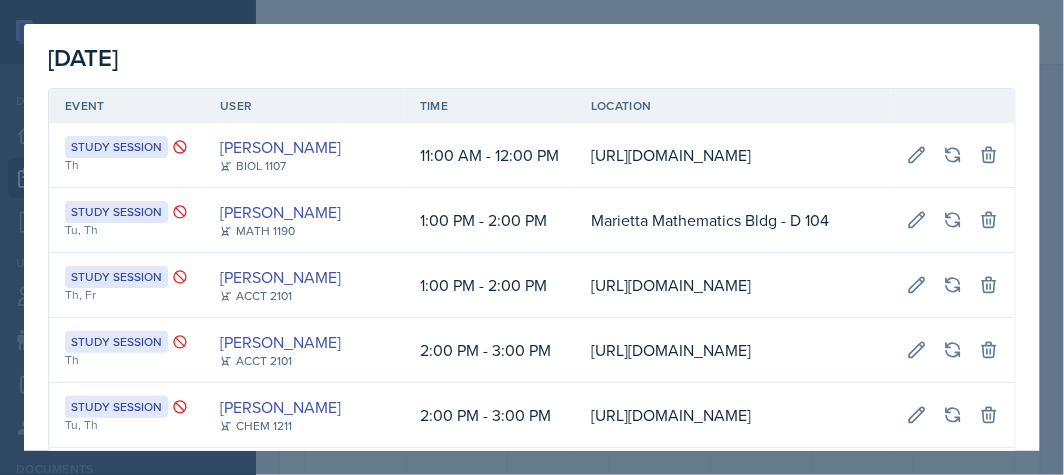 click at bounding box center [532, 237] 